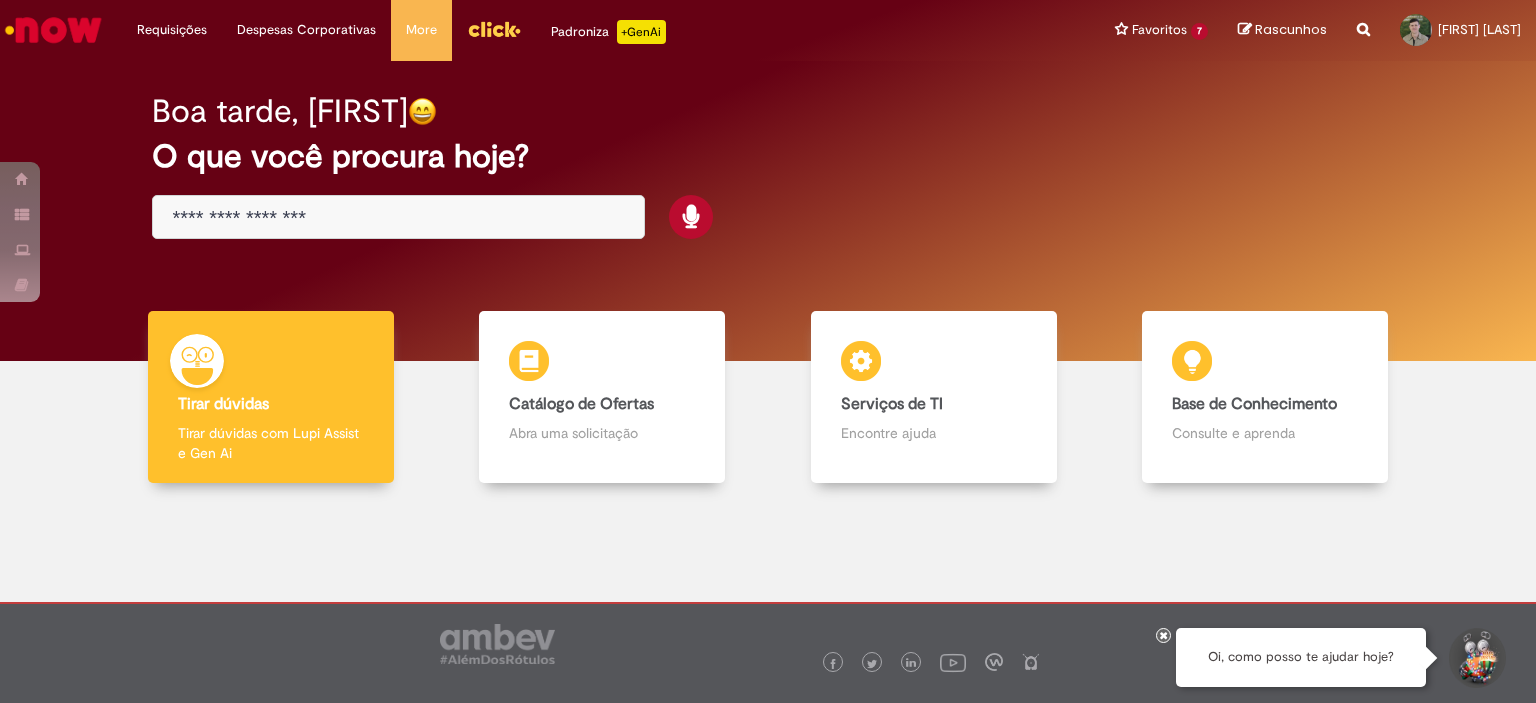 scroll, scrollTop: 0, scrollLeft: 0, axis: both 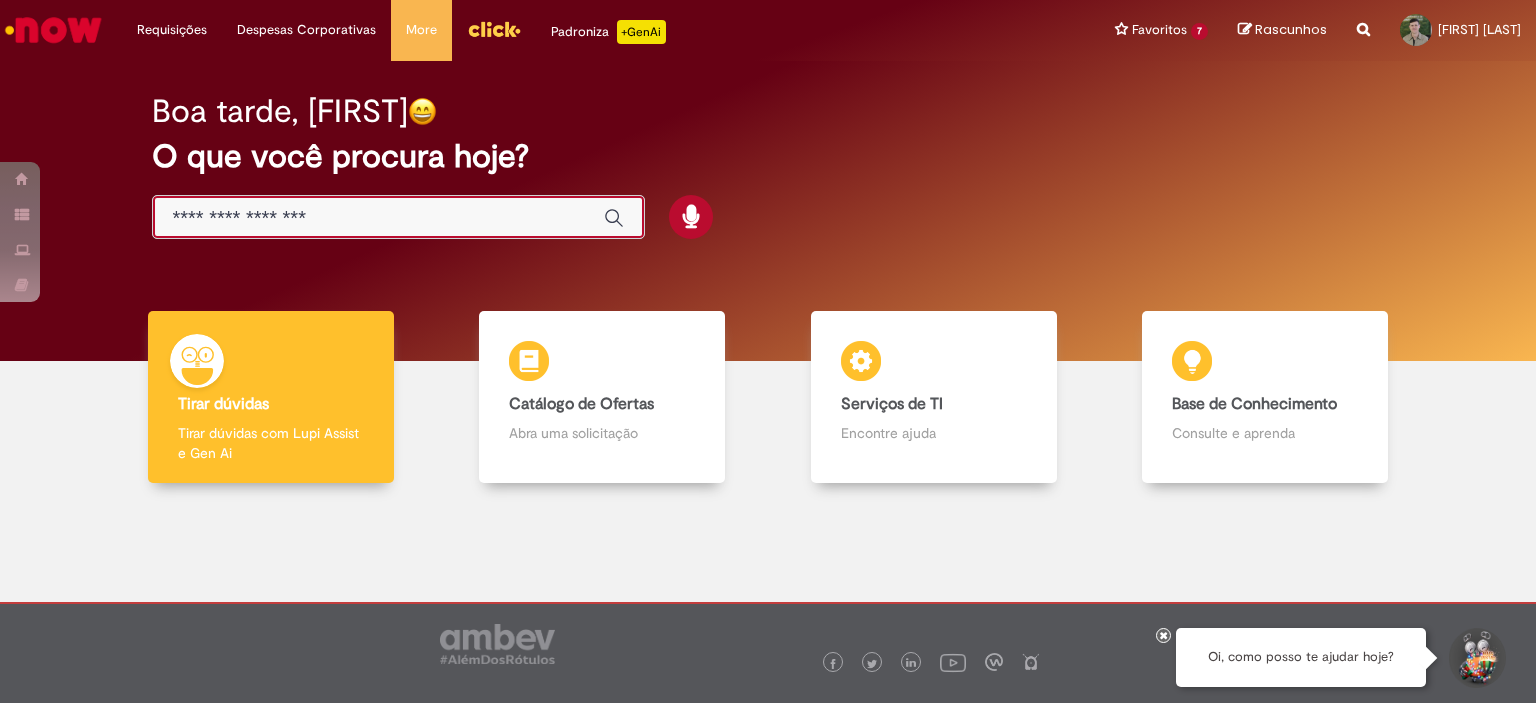 click at bounding box center (378, 218) 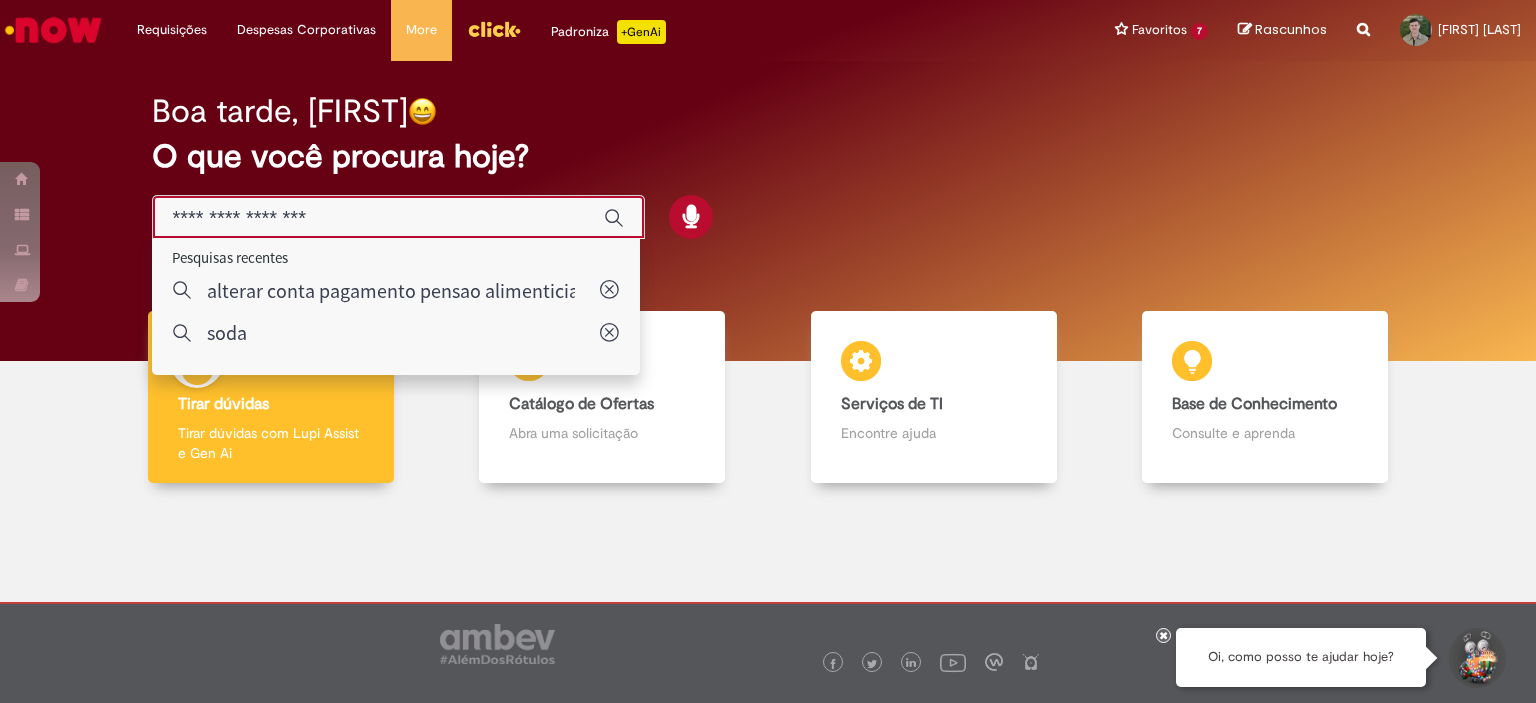 type on "**********" 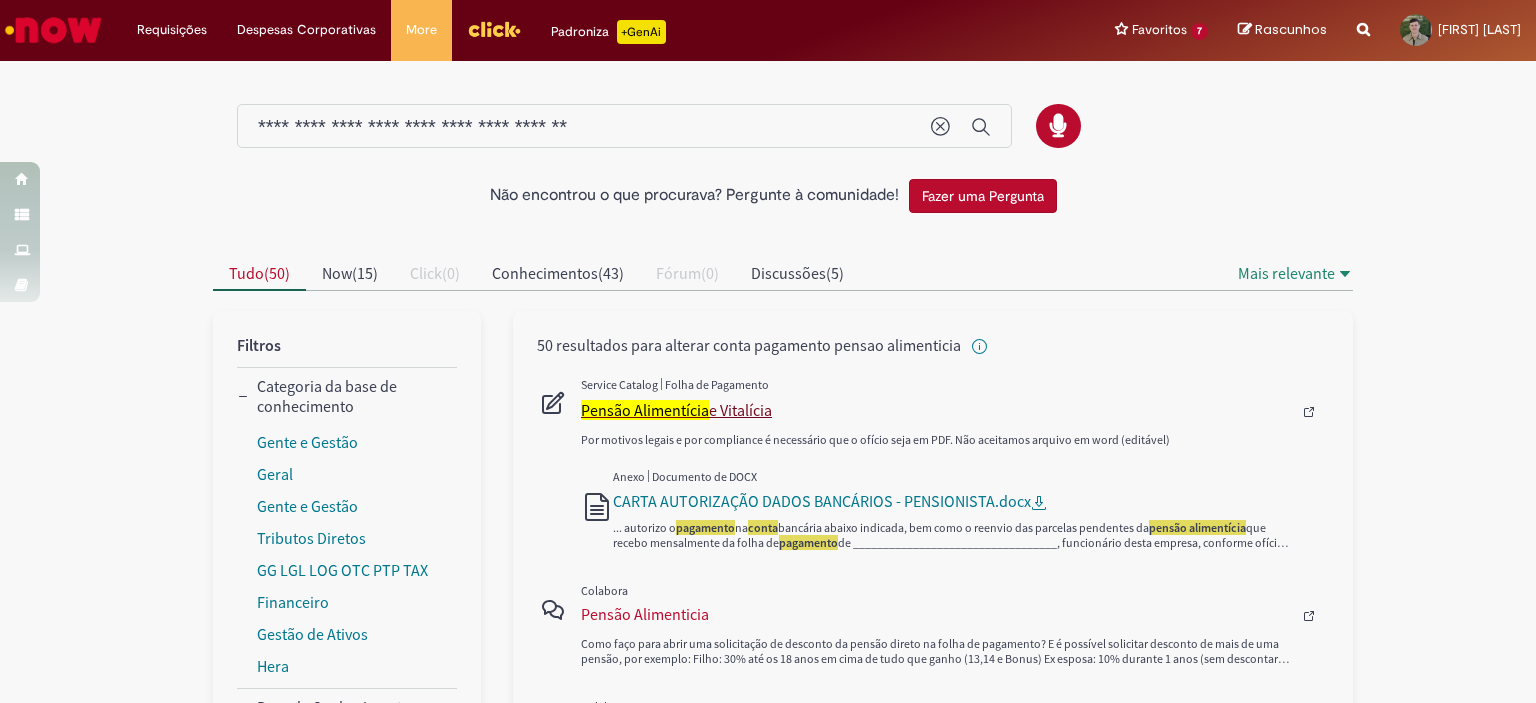 click on "Pensão Alimentícia" at bounding box center [645, 410] 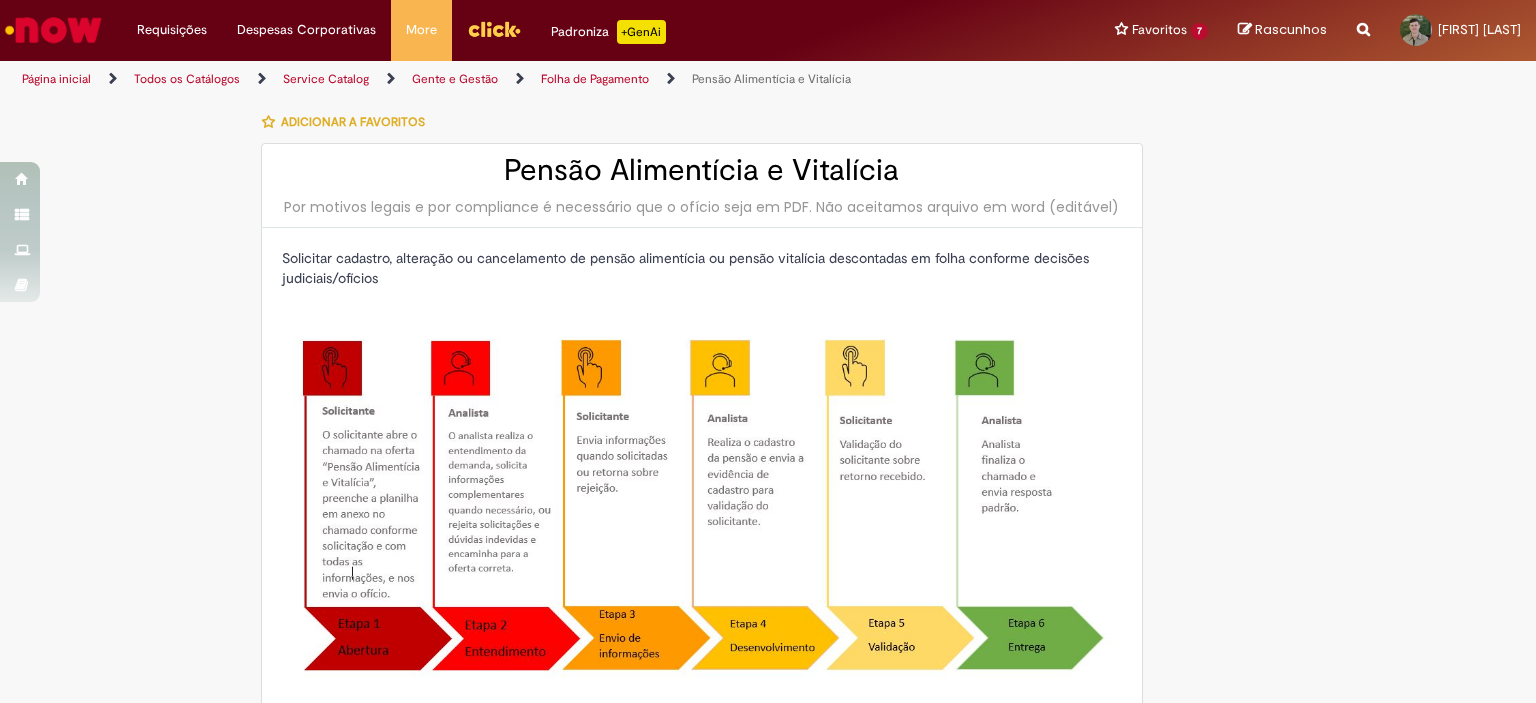 type on "********" 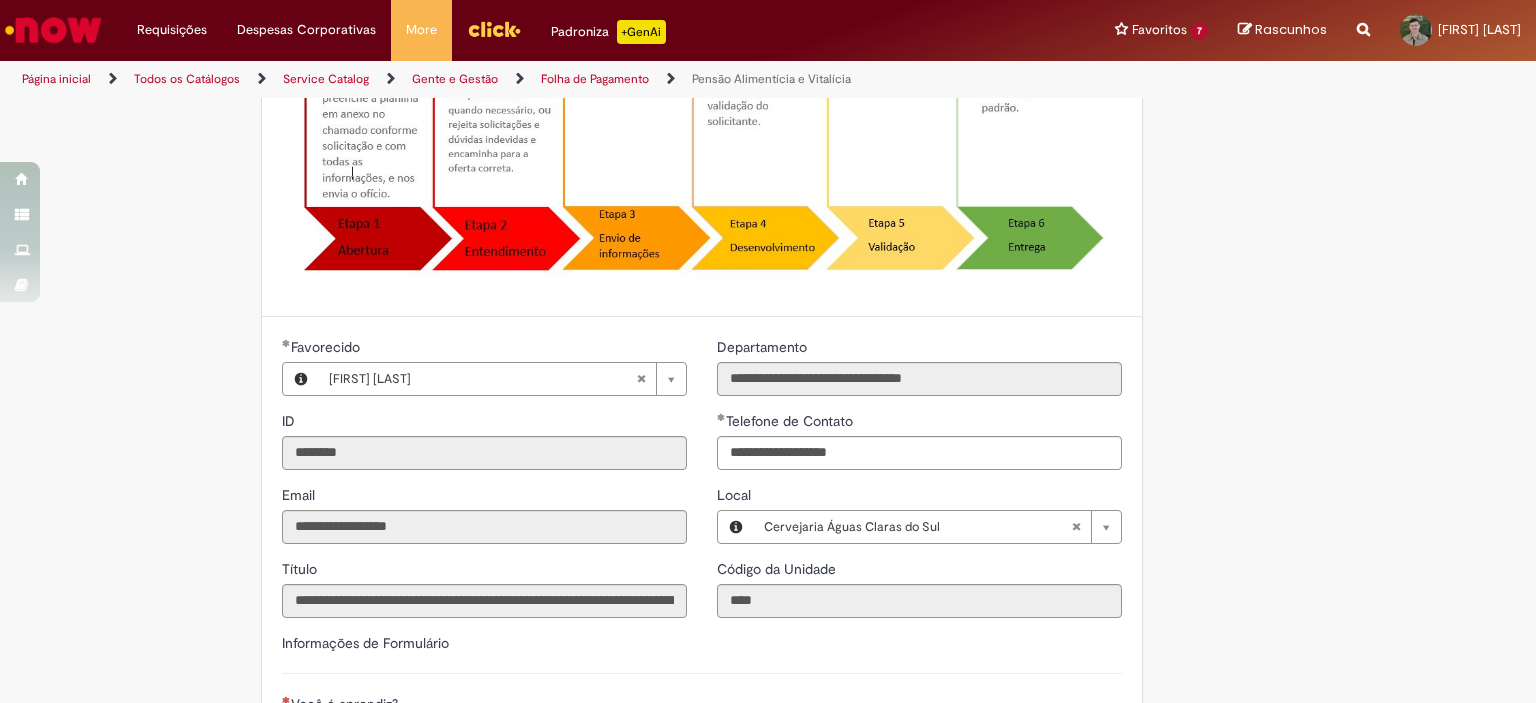 scroll, scrollTop: 600, scrollLeft: 0, axis: vertical 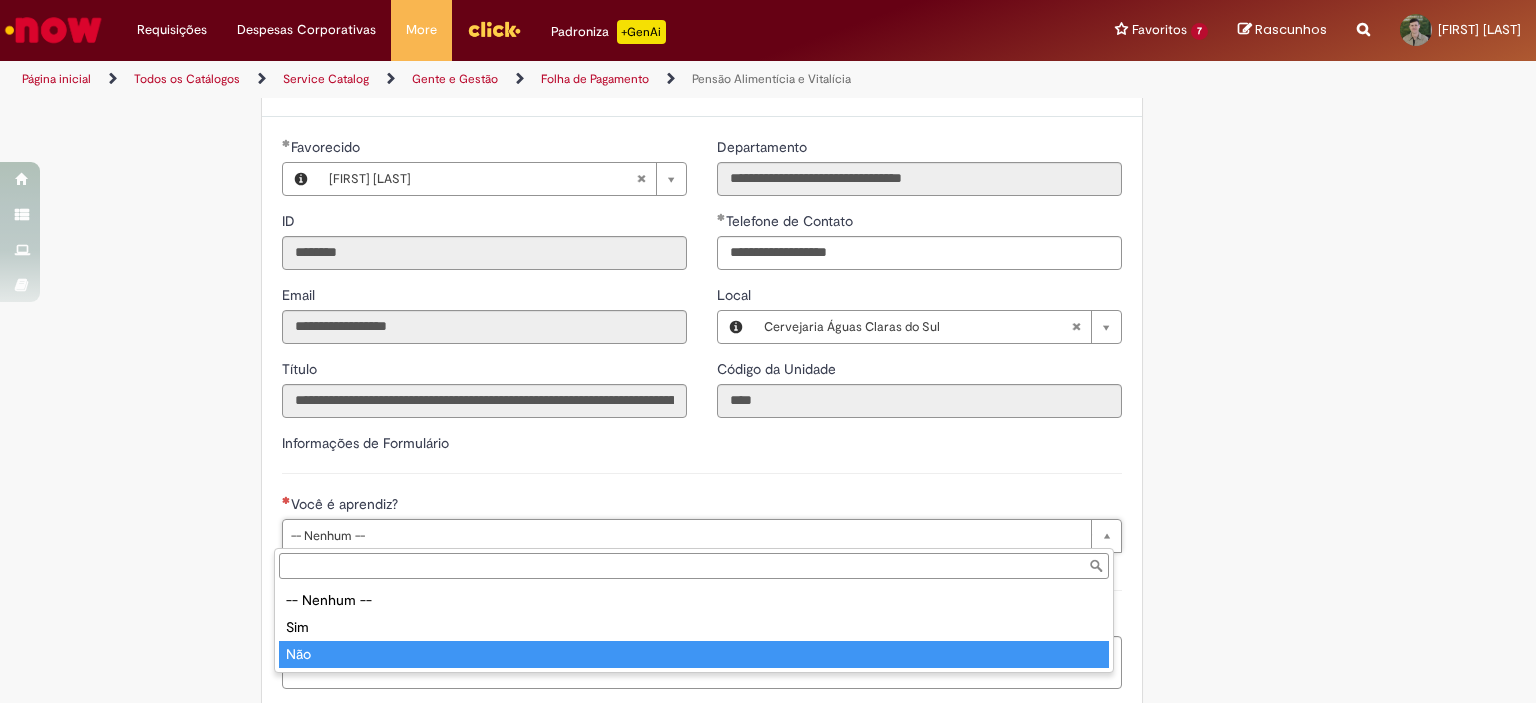 type on "***" 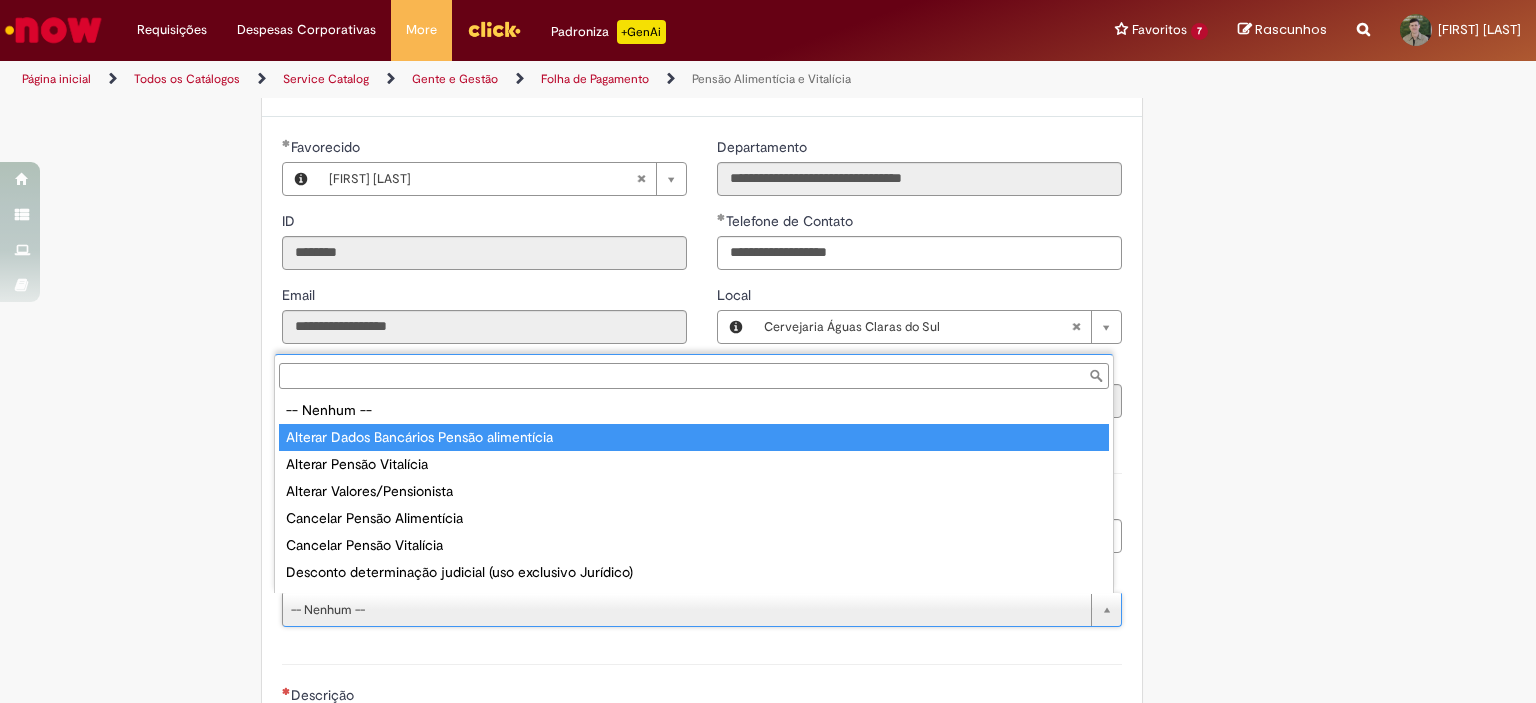 type on "**********" 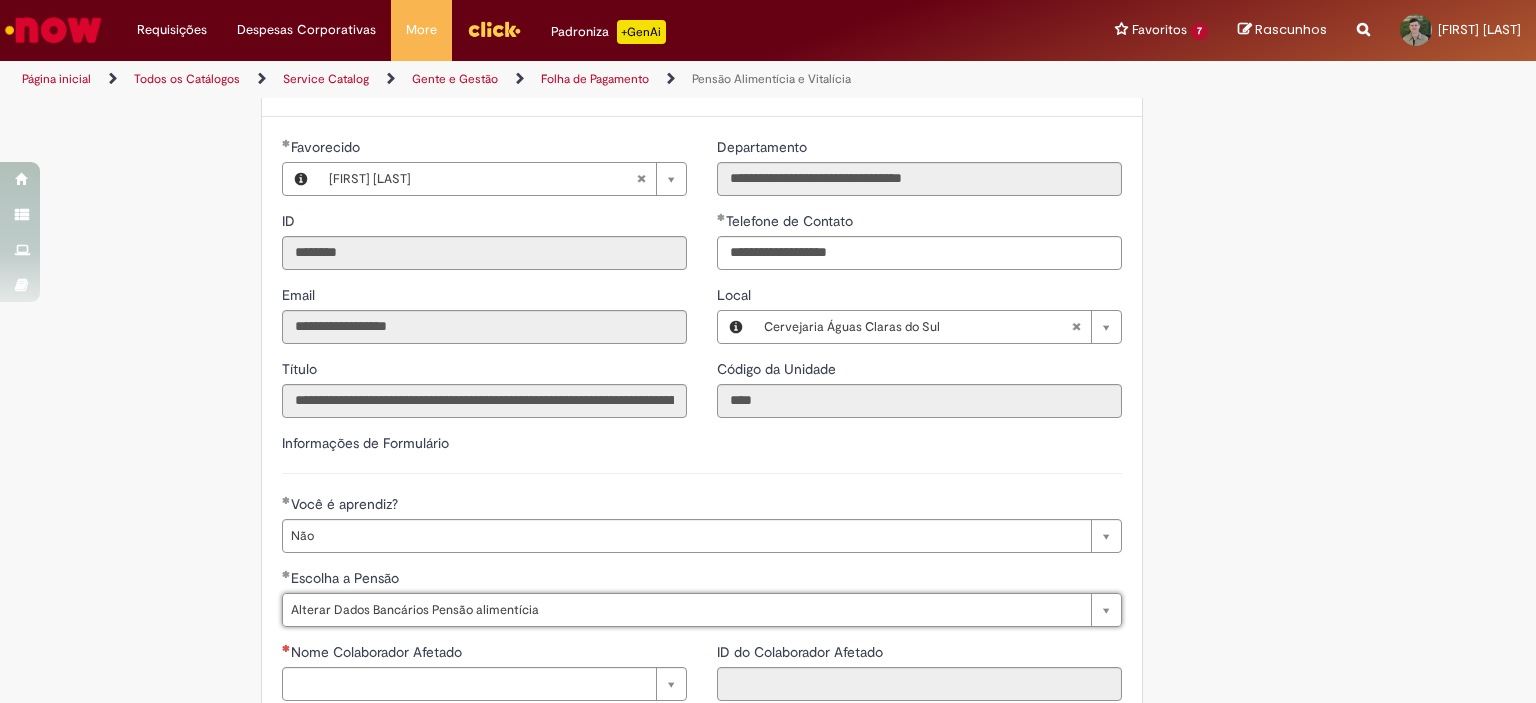 click on "**********" at bounding box center [768, 477] 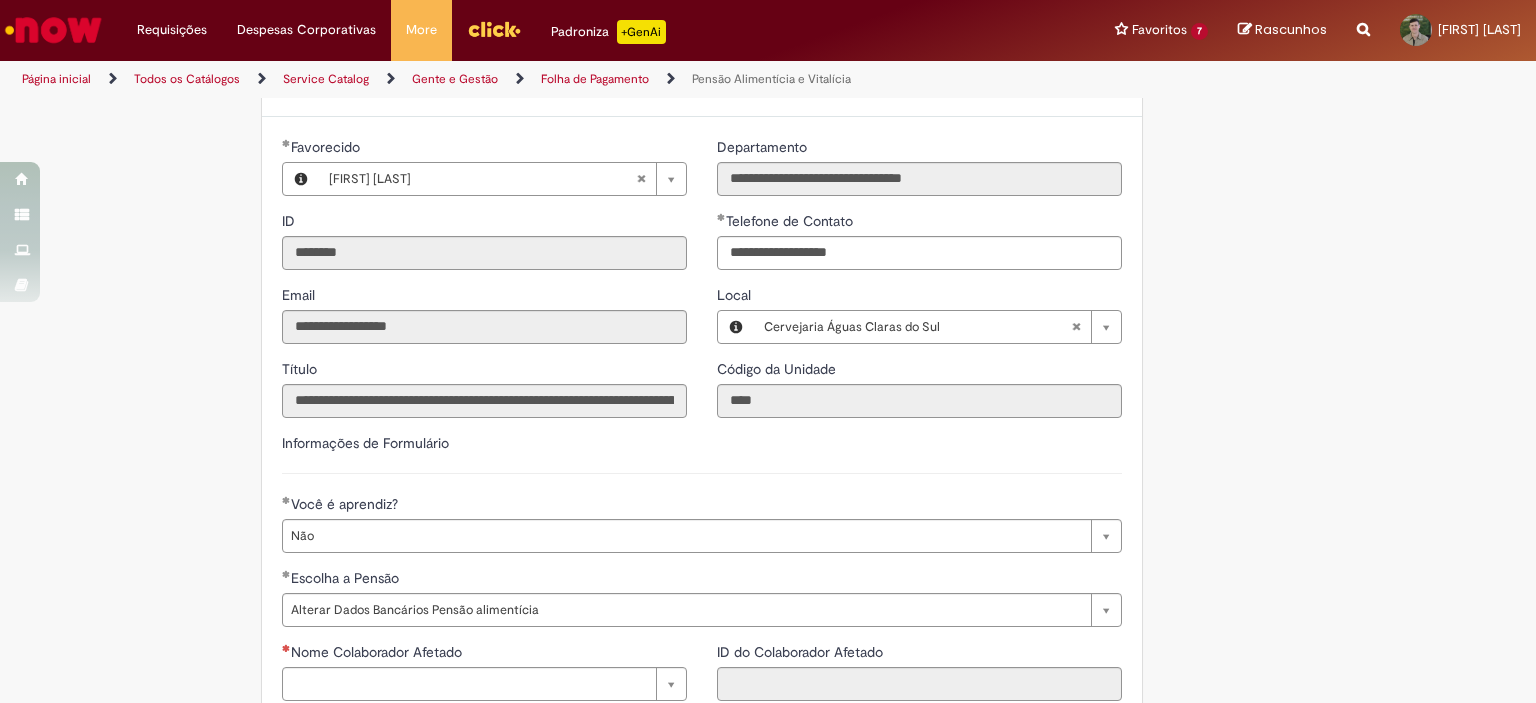 scroll, scrollTop: 800, scrollLeft: 0, axis: vertical 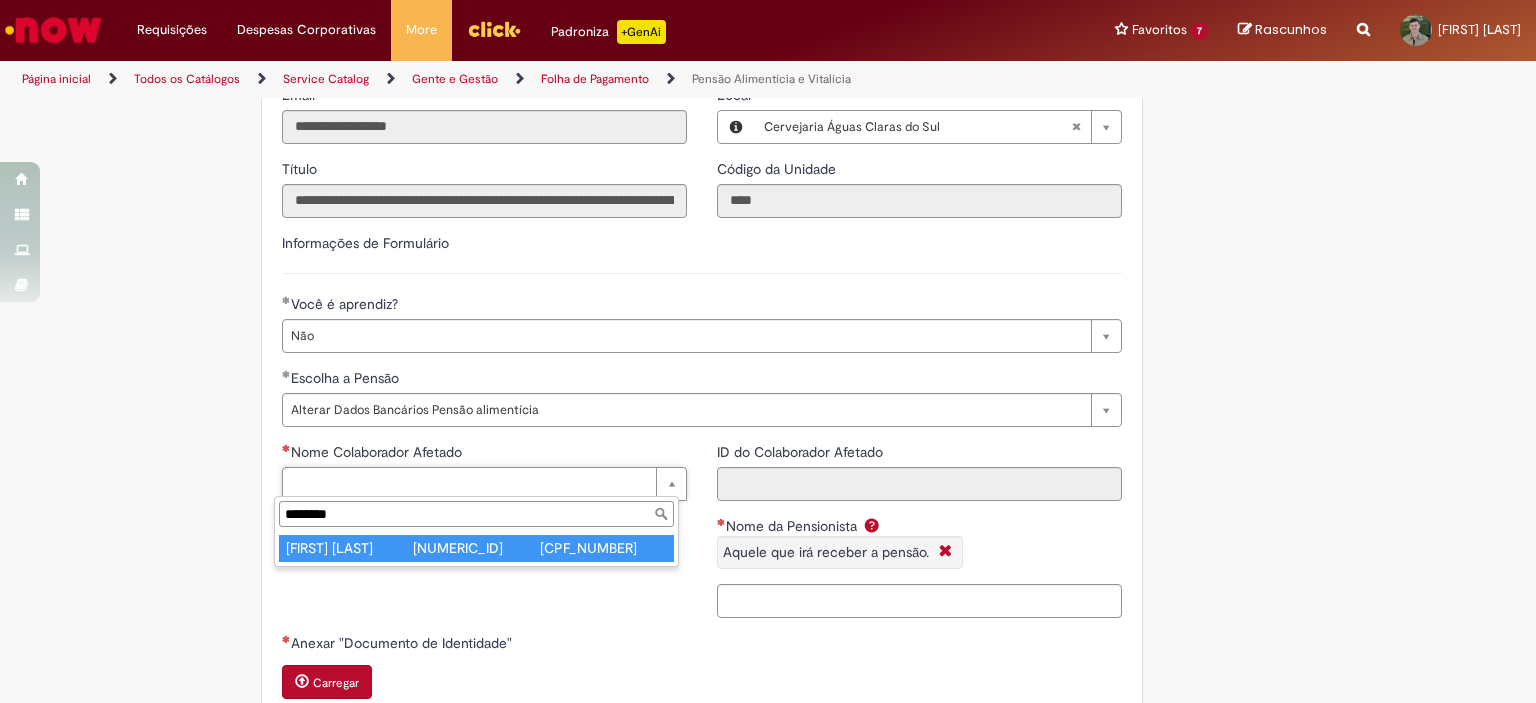 type on "********" 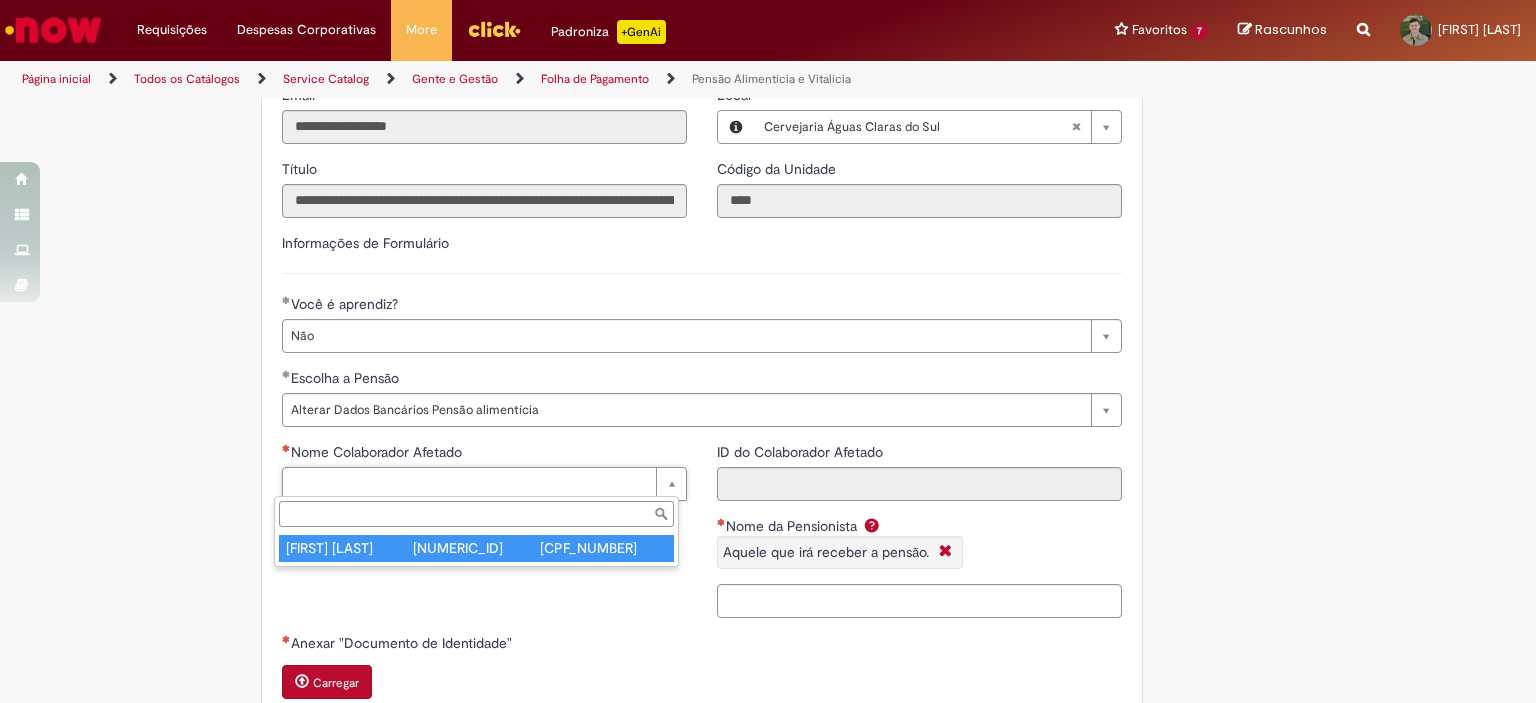 type on "********" 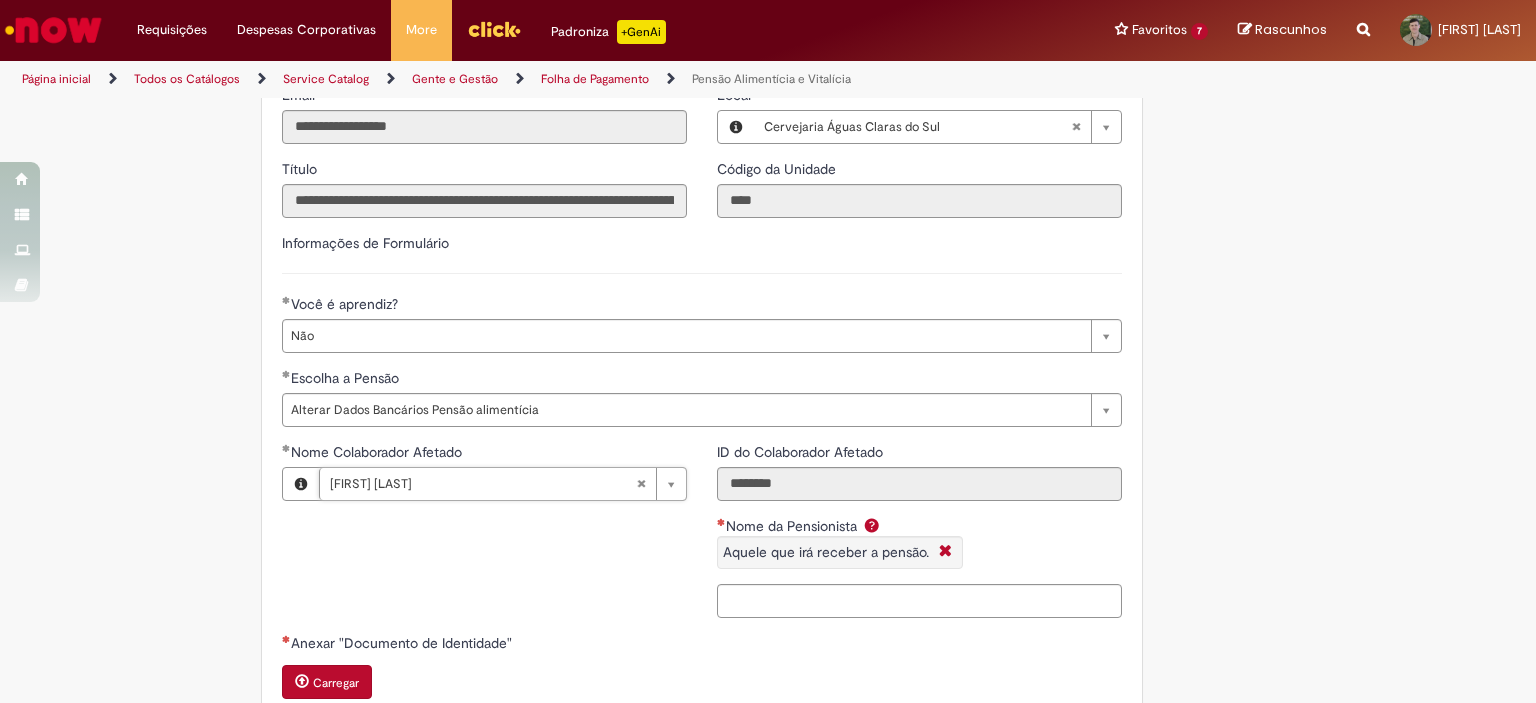 click on "Aquele que irá receber a pensão." at bounding box center (826, 552) 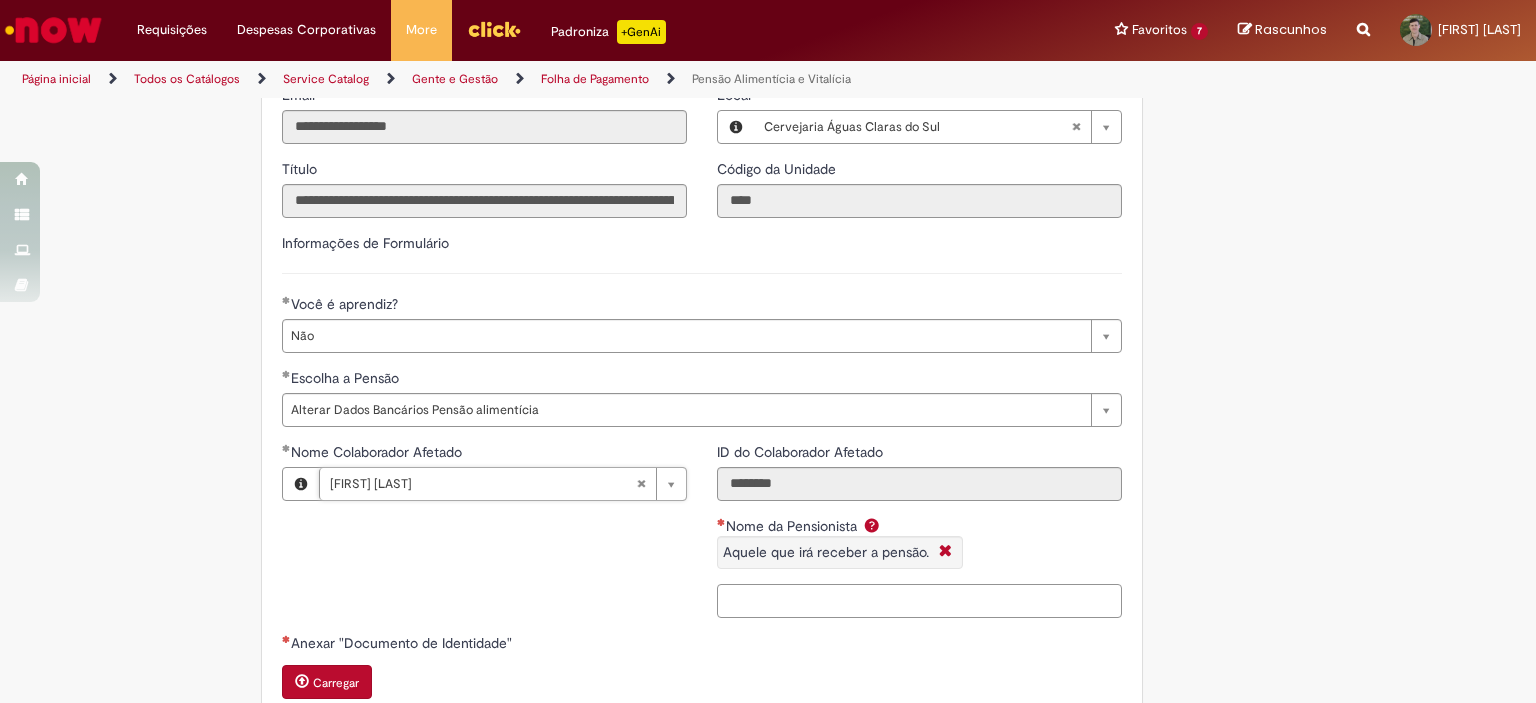 click on "Nome da Pensionista Aquele que irá receber a pensão." at bounding box center [919, 601] 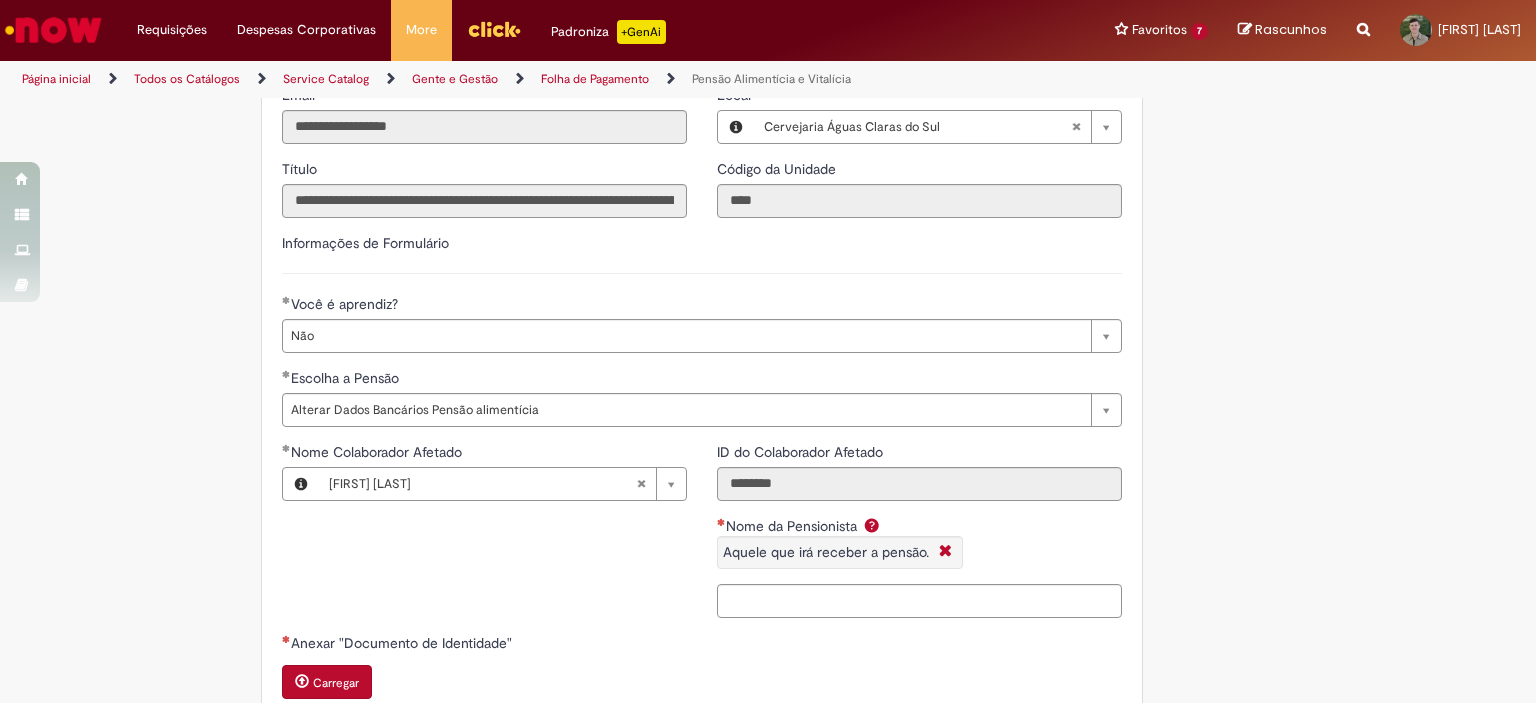 click on "Aquele que irá receber a pensão." at bounding box center (826, 552) 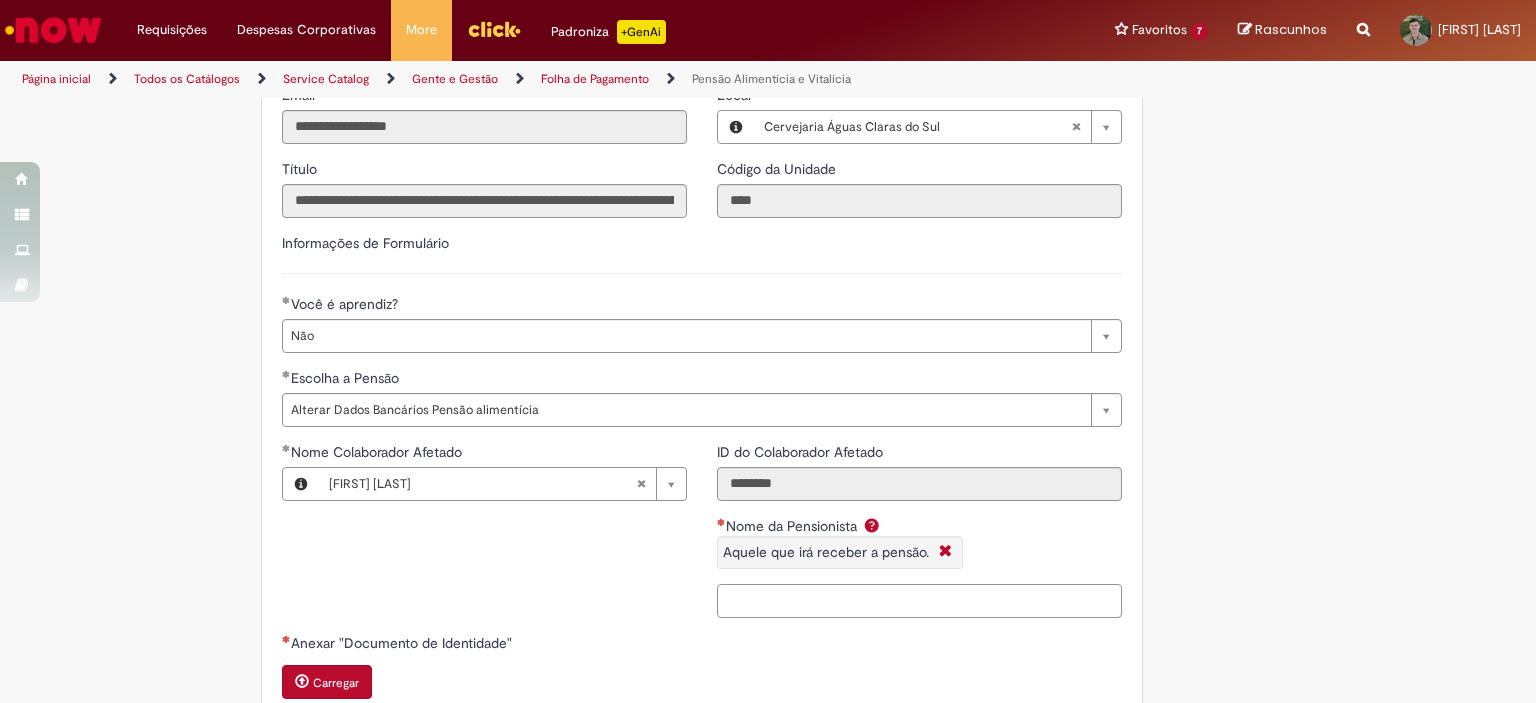 click on "Nome da Pensionista Aquele que irá receber a pensão." at bounding box center [919, 601] 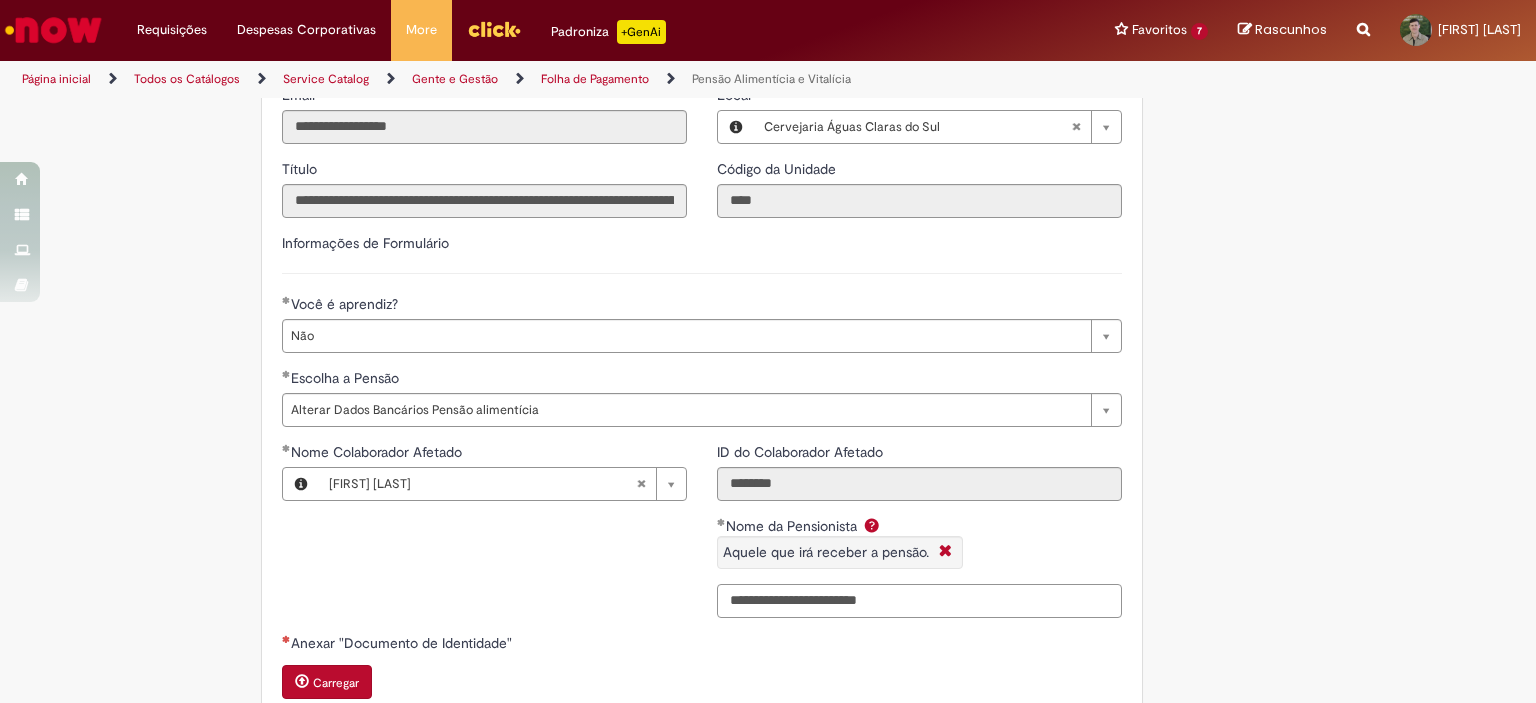 click on "**********" at bounding box center (919, 601) 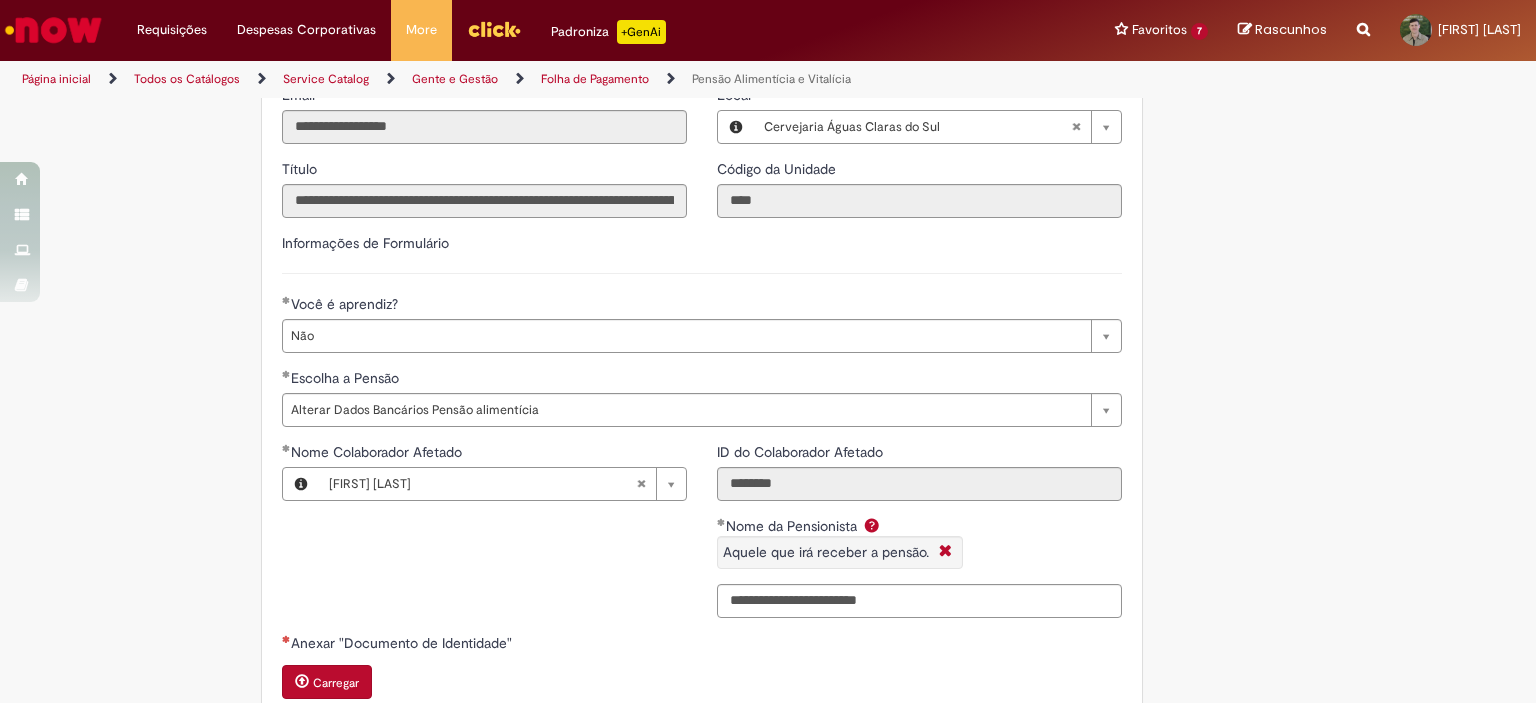 click on "**********" at bounding box center (702, 537) 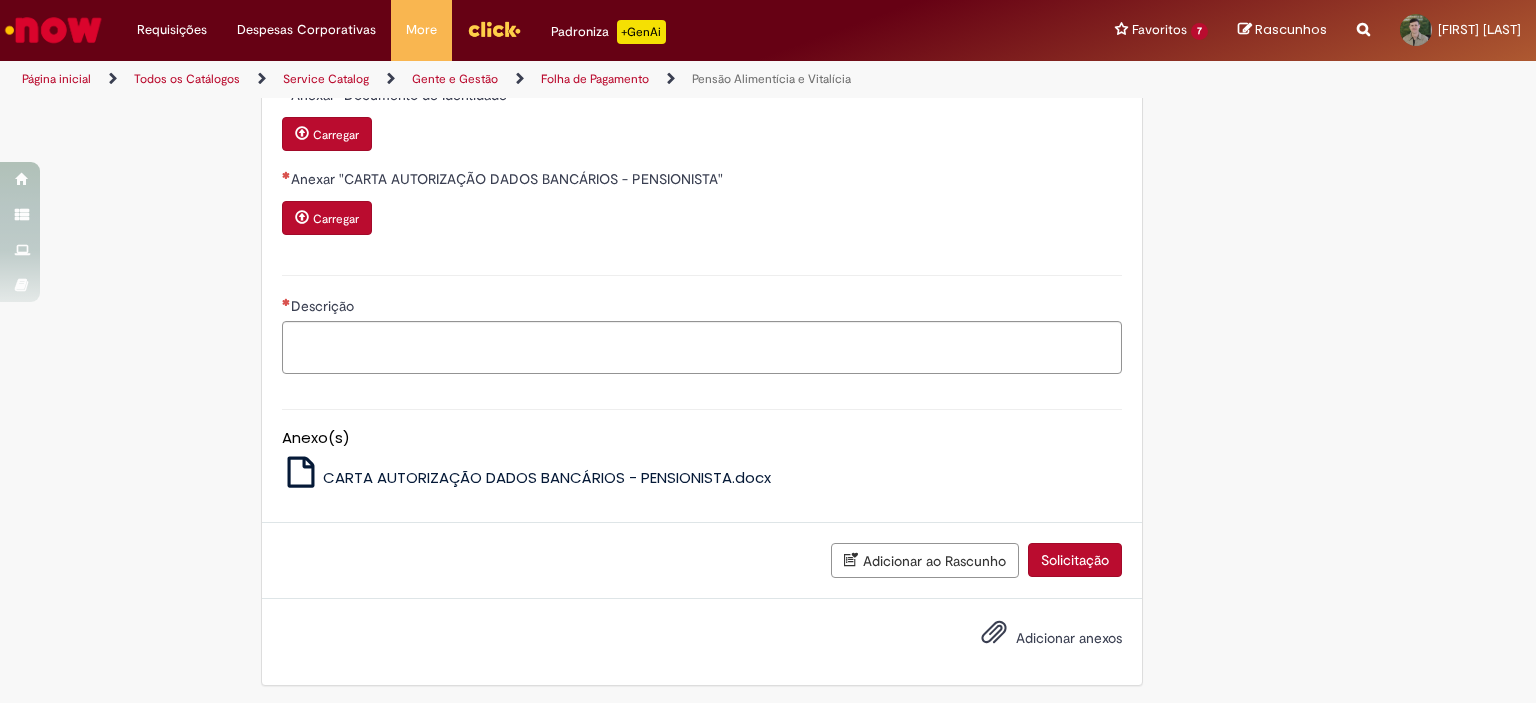 scroll, scrollTop: 1048, scrollLeft: 0, axis: vertical 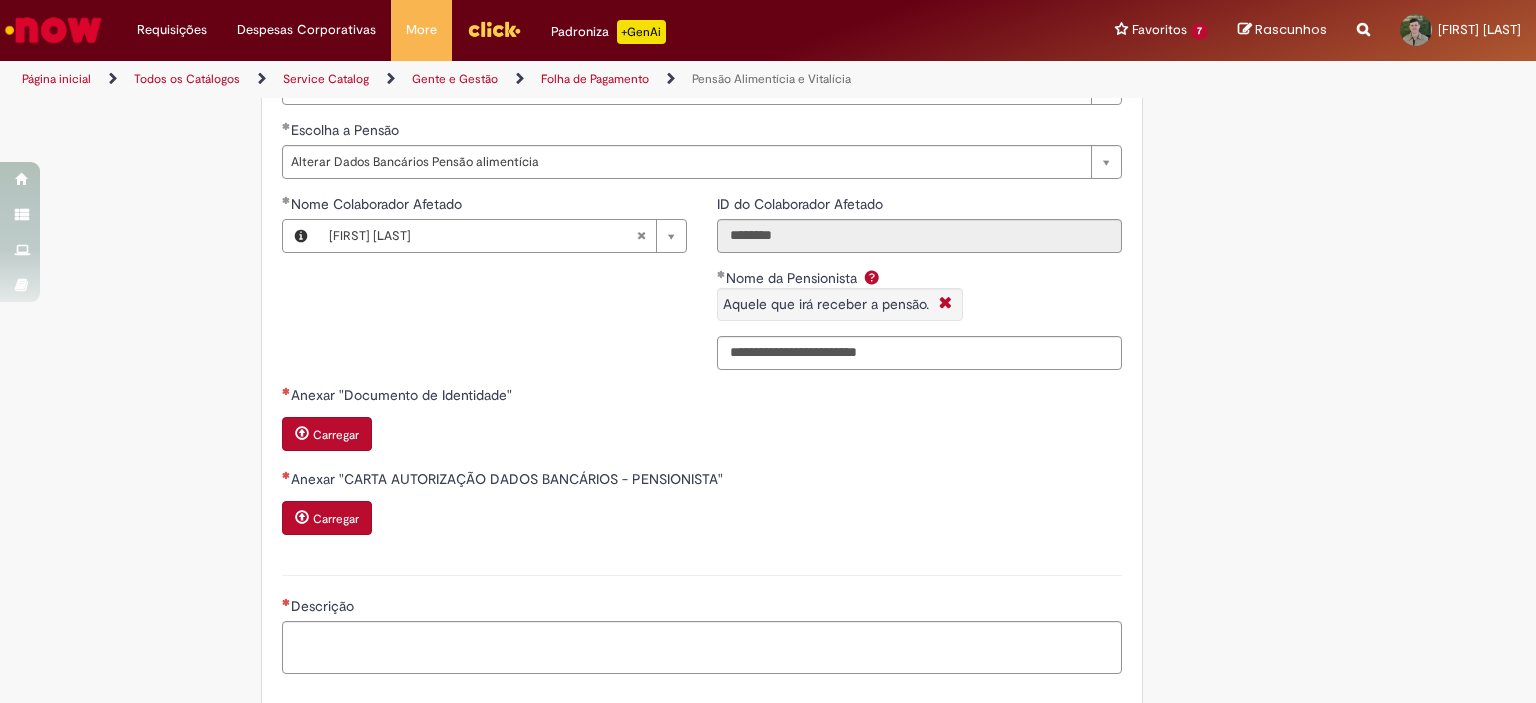 click on "Carregar" at bounding box center (336, 435) 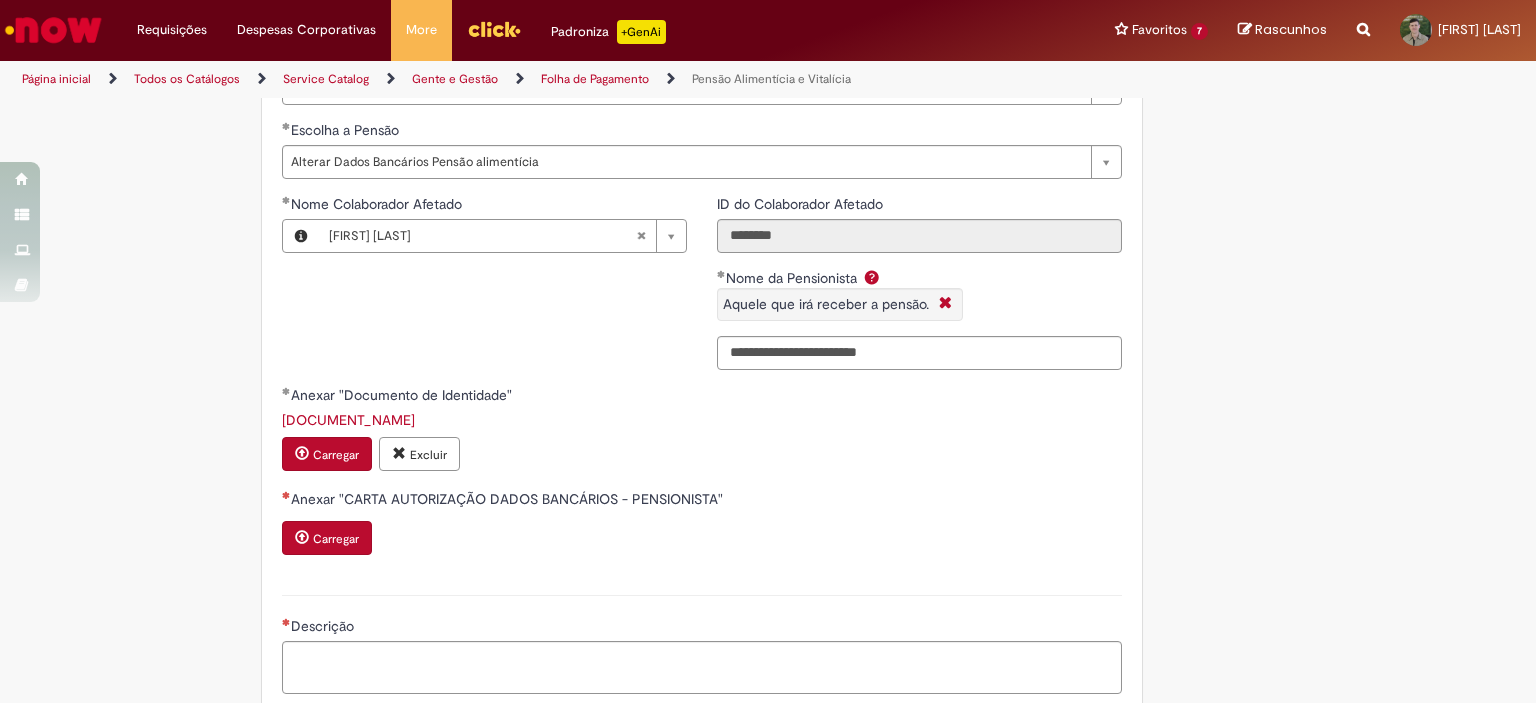 scroll, scrollTop: 1248, scrollLeft: 0, axis: vertical 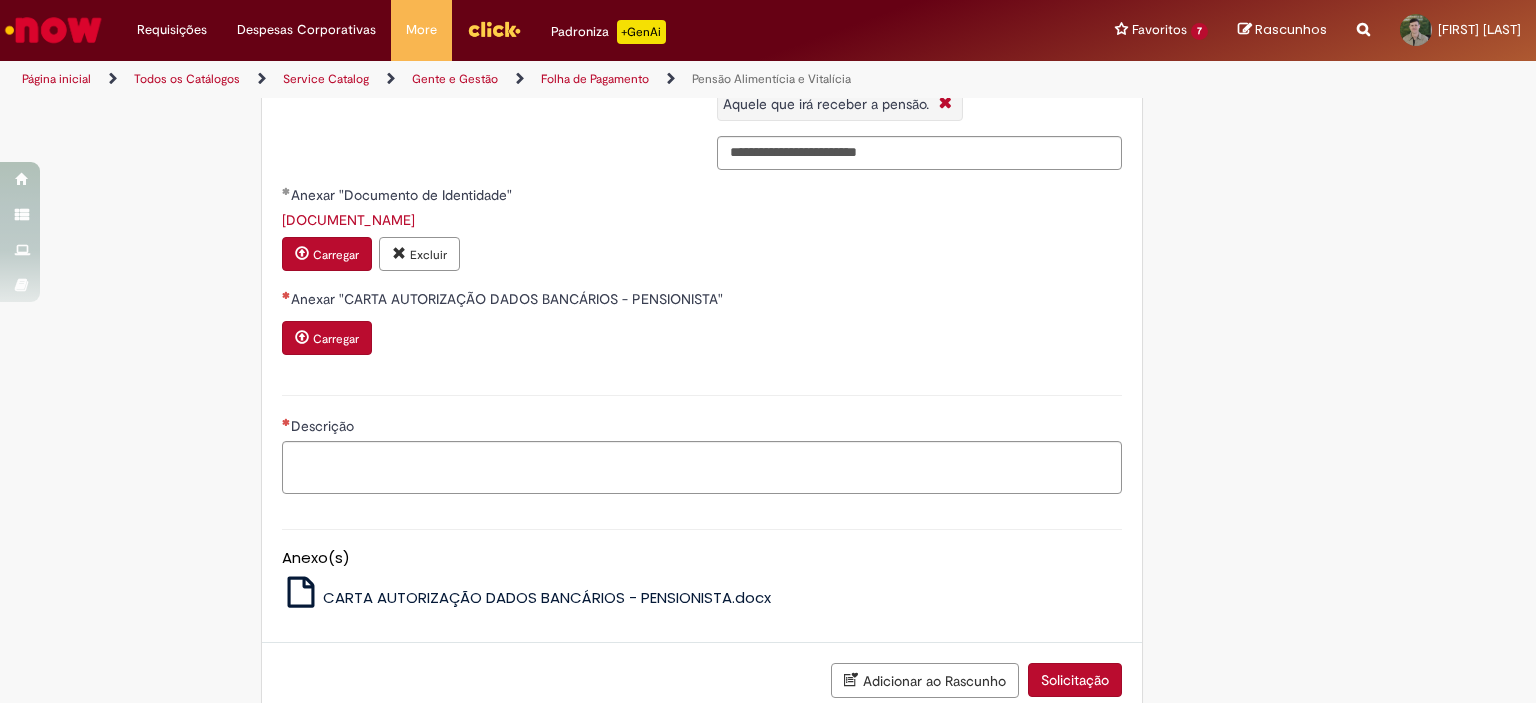 click on "Carregar" at bounding box center (336, 339) 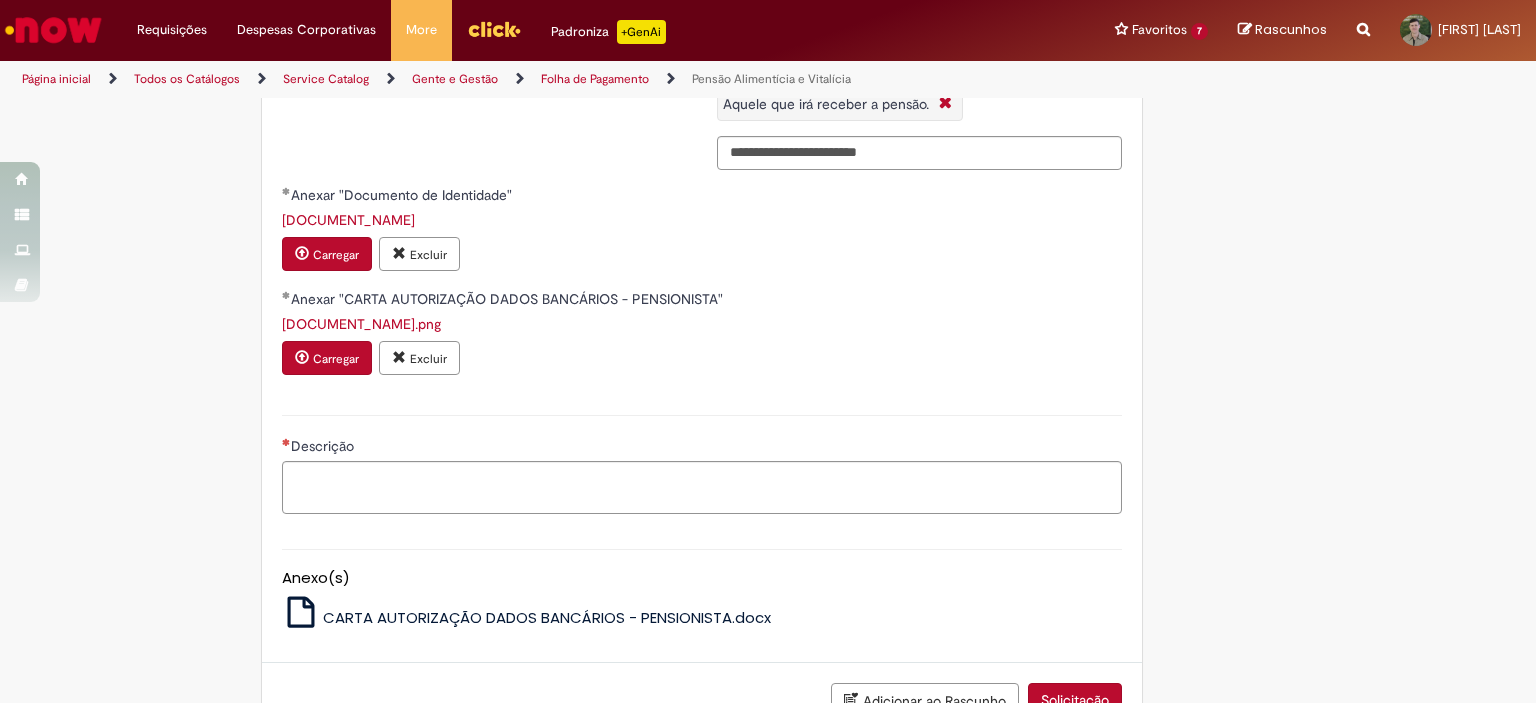 click on "Carregar" at bounding box center (336, 359) 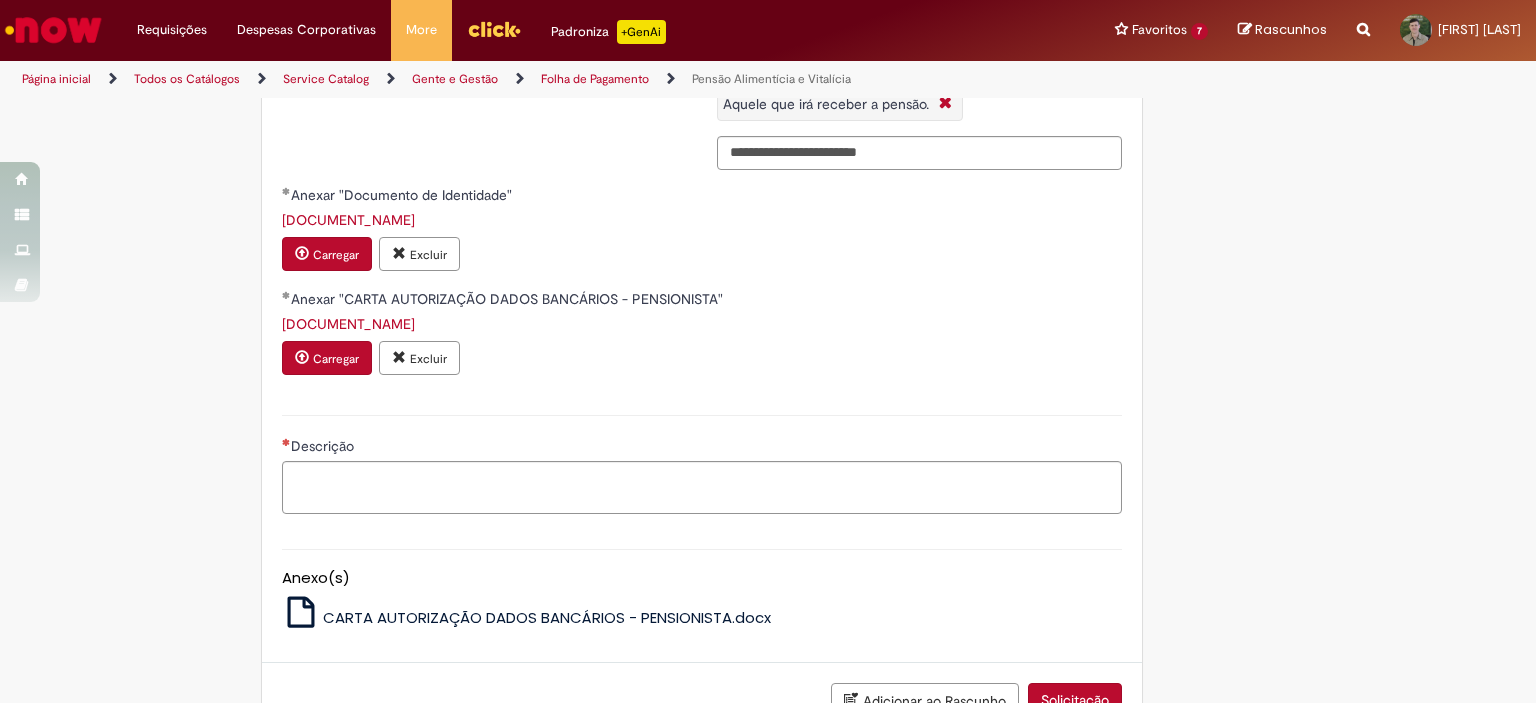 click on "Carregar" at bounding box center (327, 358) 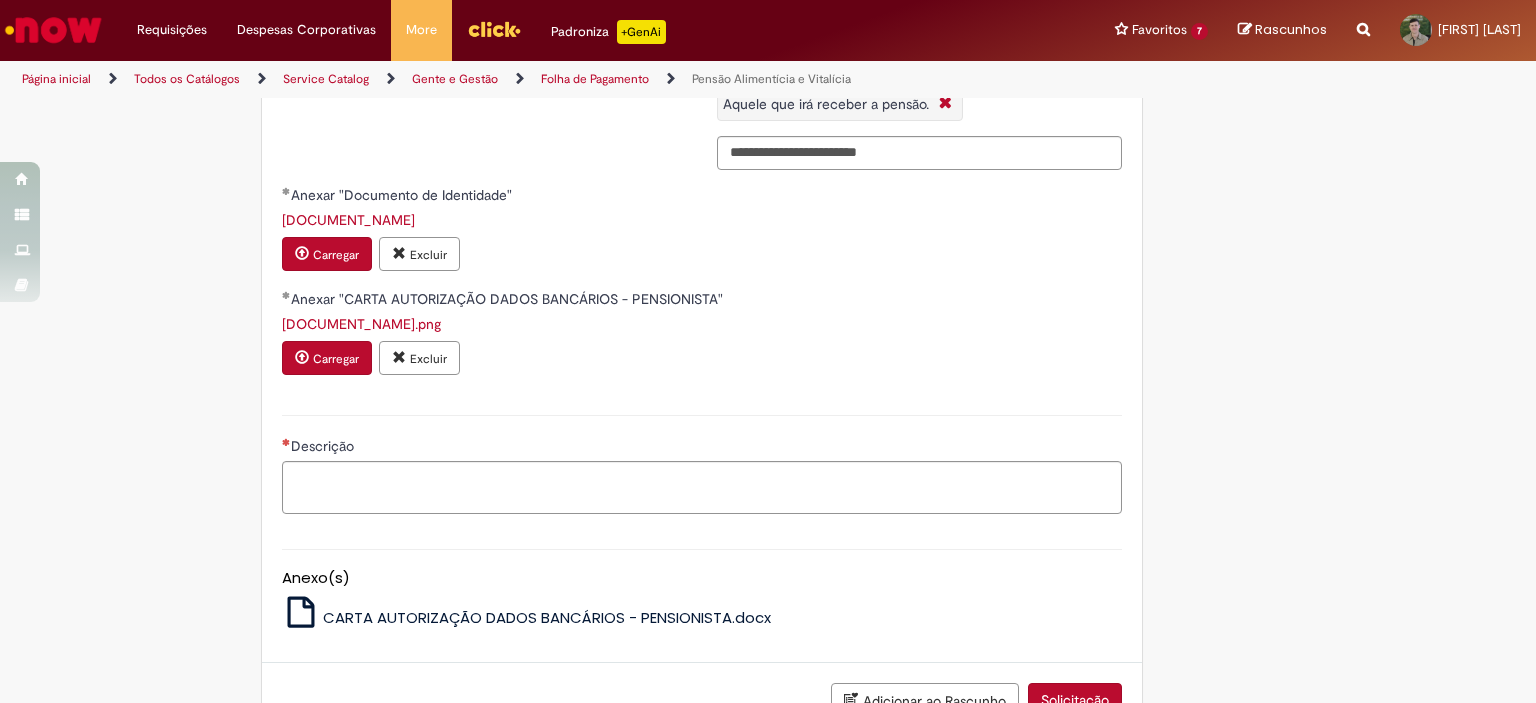 scroll, scrollTop: 1348, scrollLeft: 0, axis: vertical 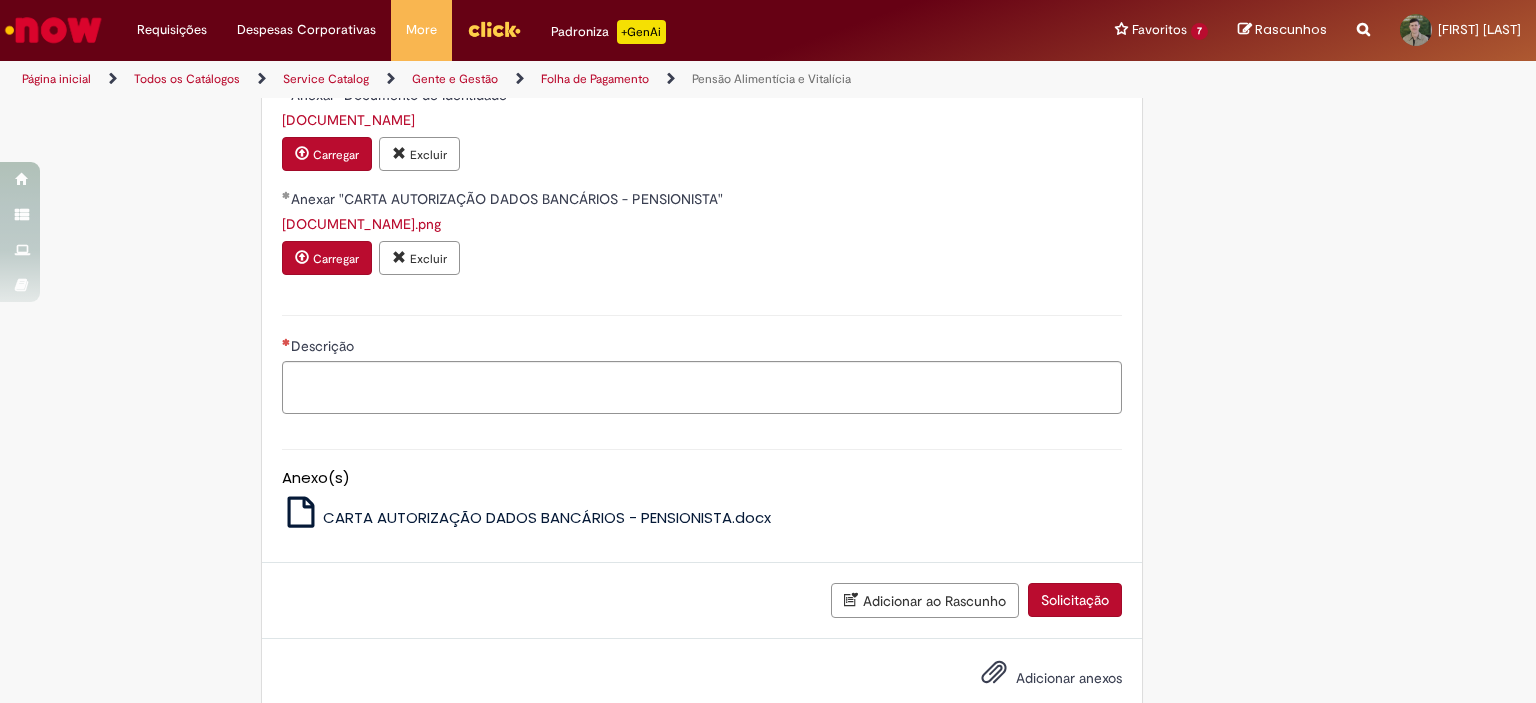 click on "Solicitação" at bounding box center [1075, 600] 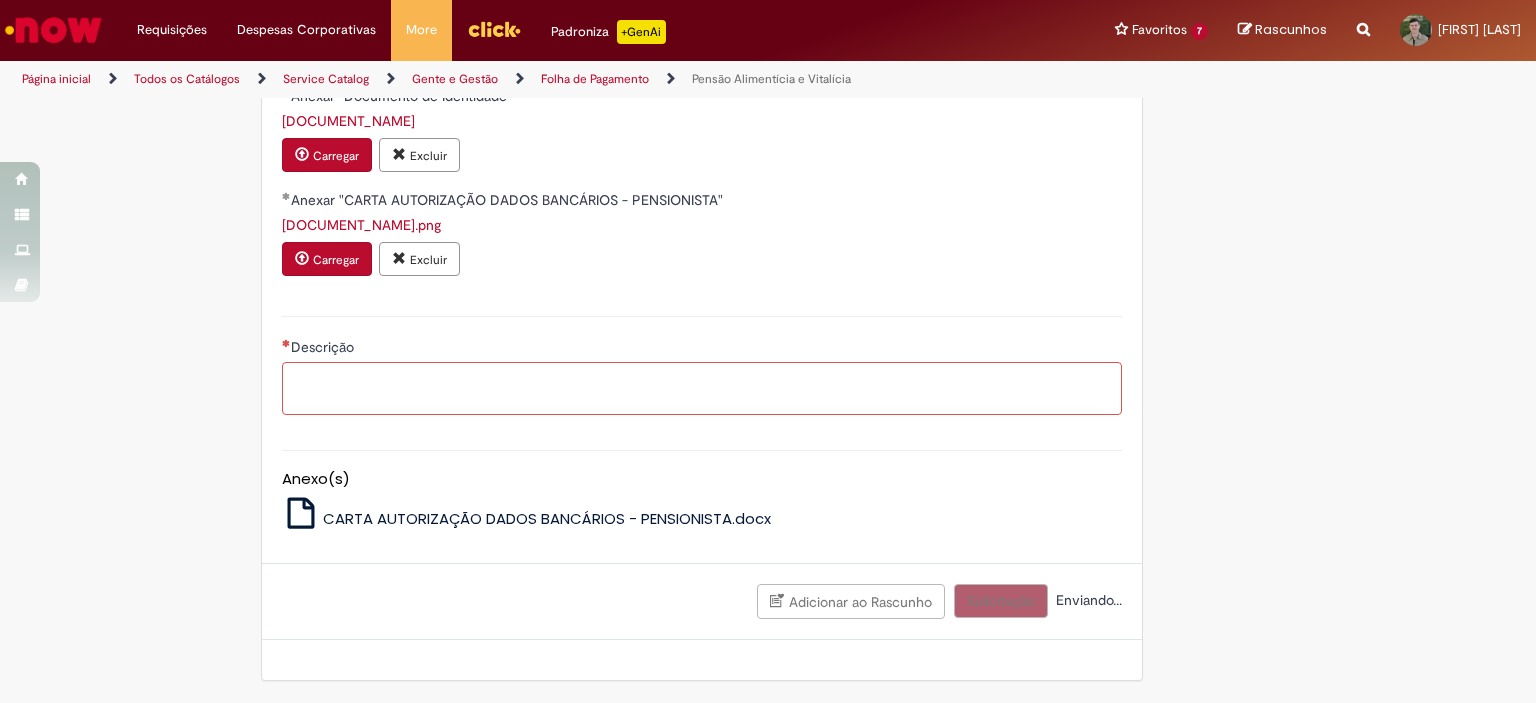 scroll, scrollTop: 1343, scrollLeft: 0, axis: vertical 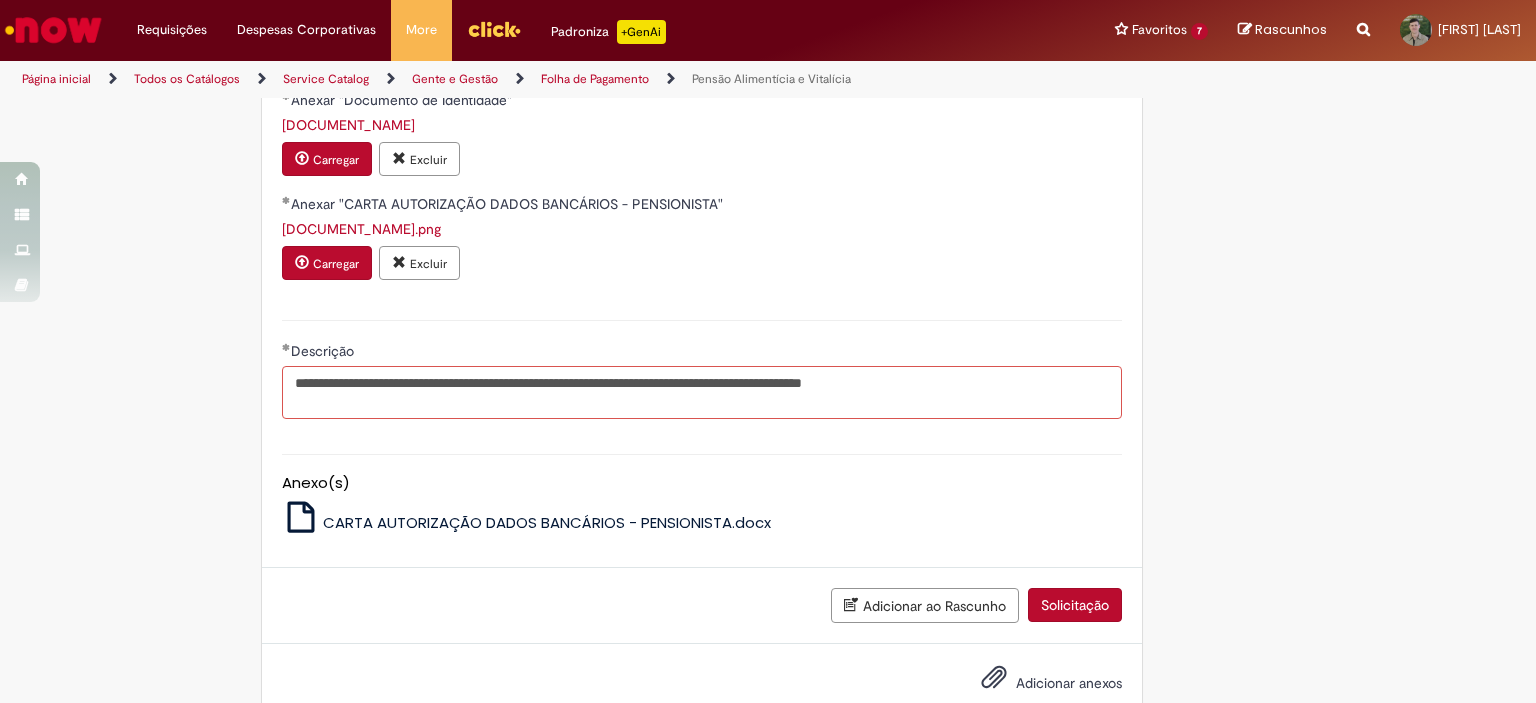 click on "**********" at bounding box center (702, 393) 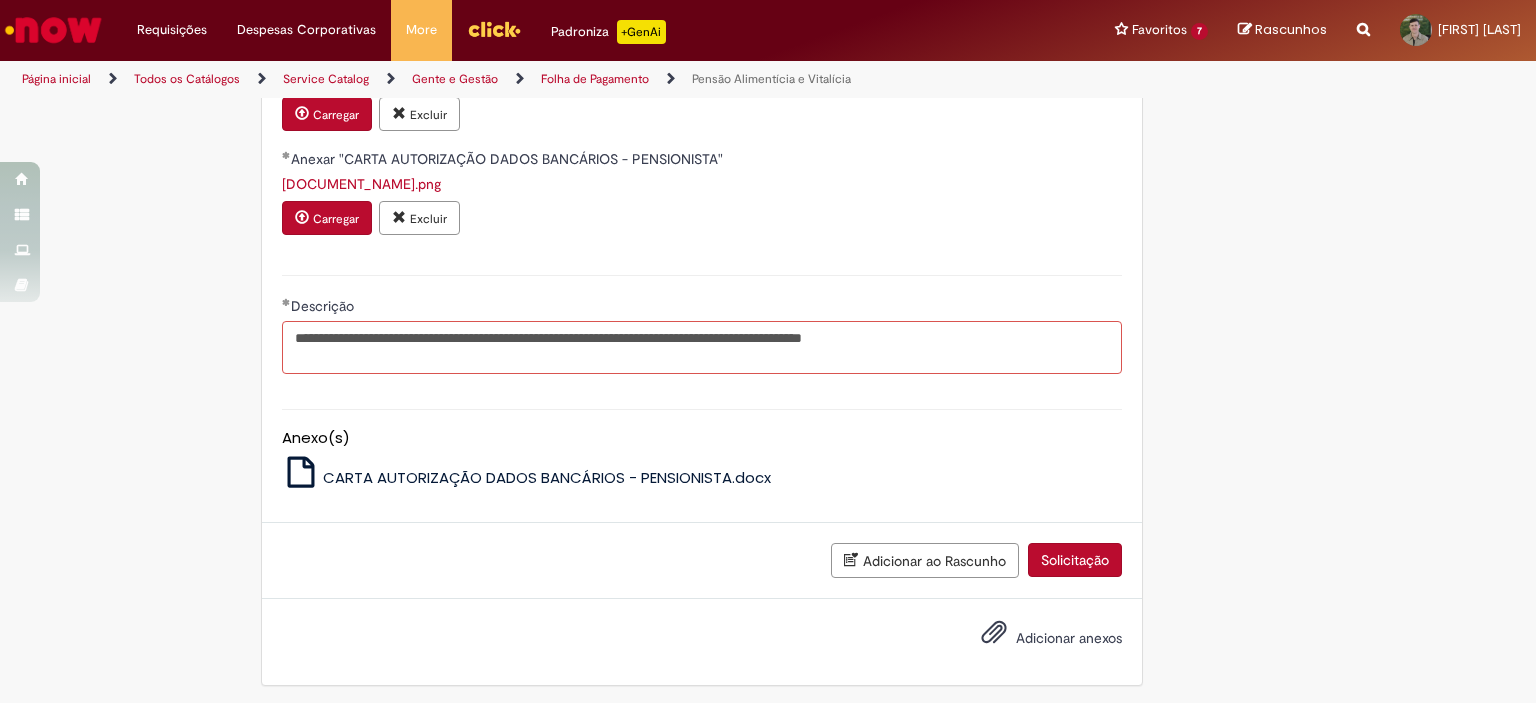 type on "**********" 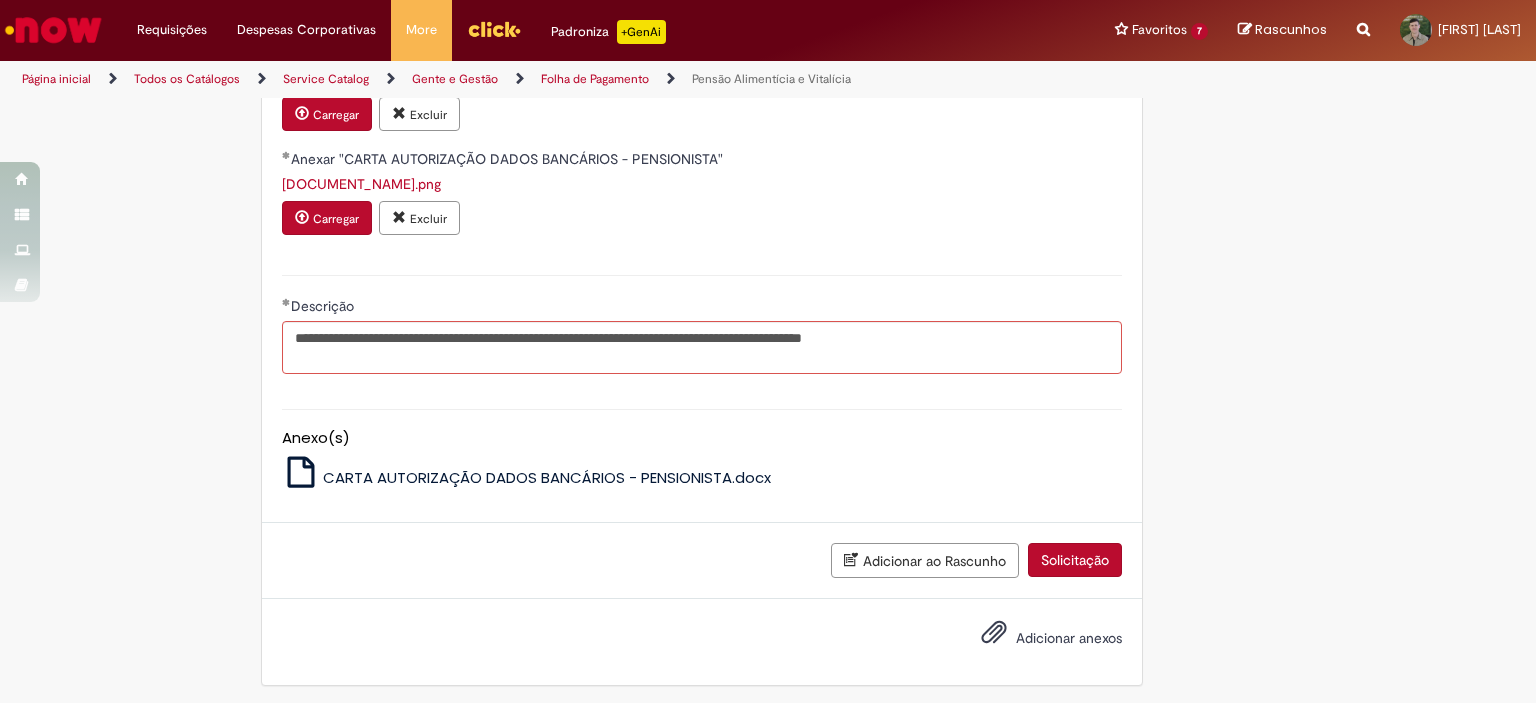 click on "Adicionar anexos" at bounding box center (1069, 638) 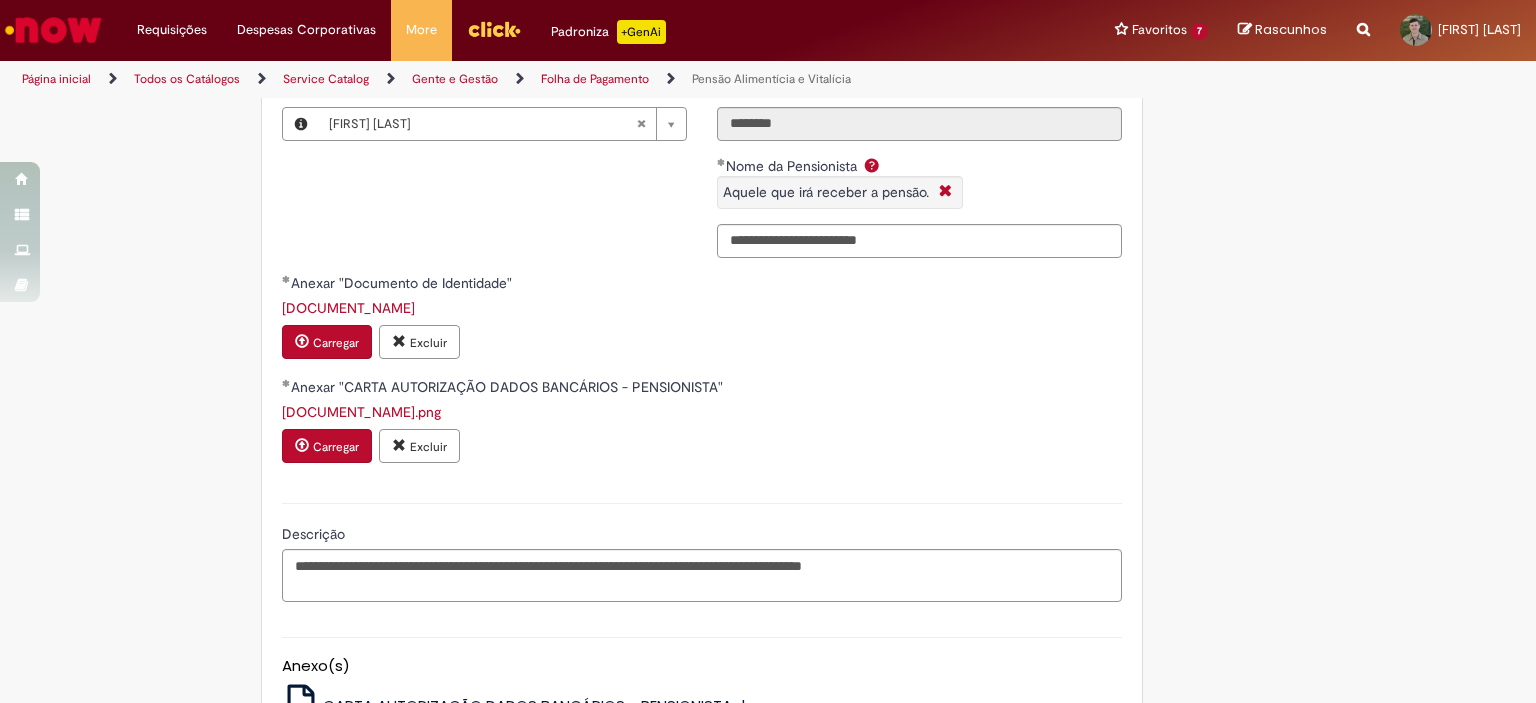 scroll, scrollTop: 1360, scrollLeft: 0, axis: vertical 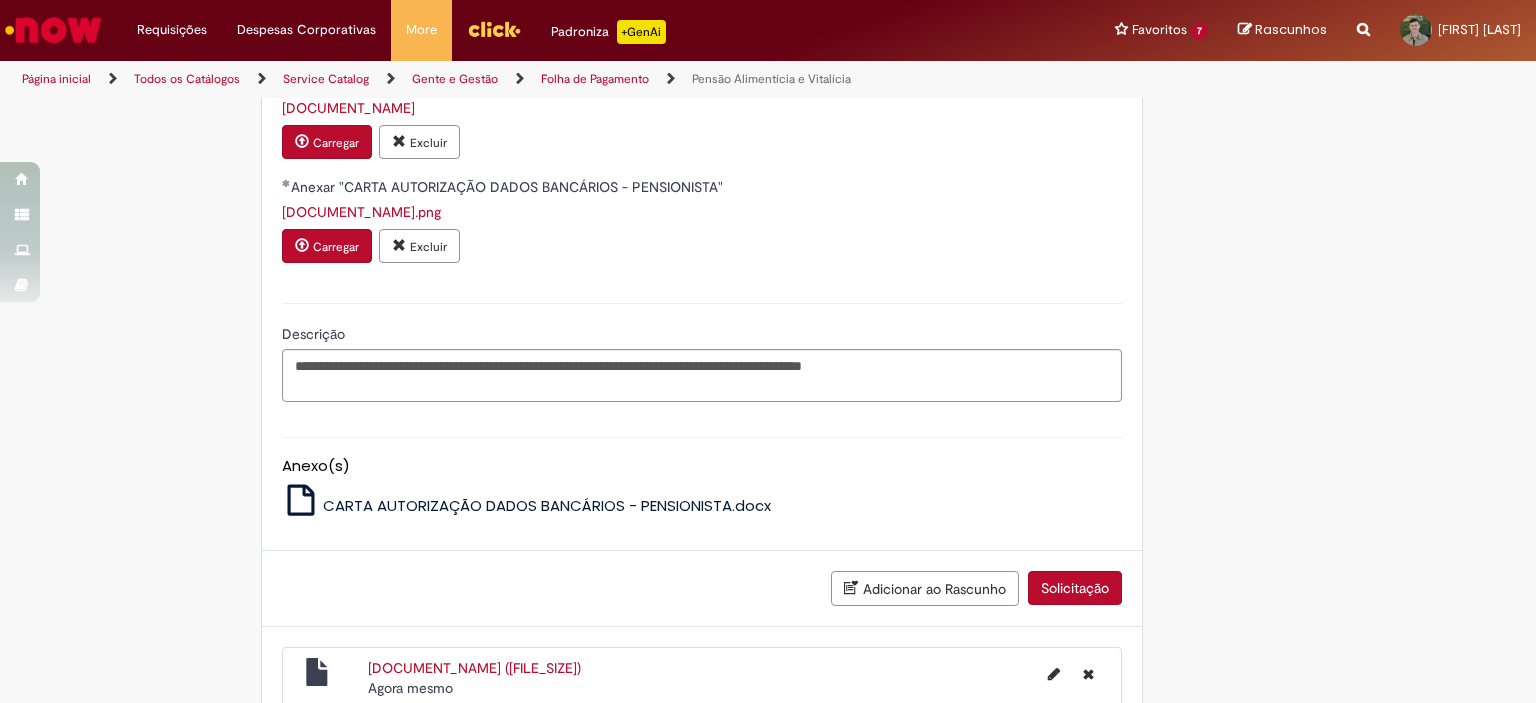 click on "Solicitação" at bounding box center [1075, 588] 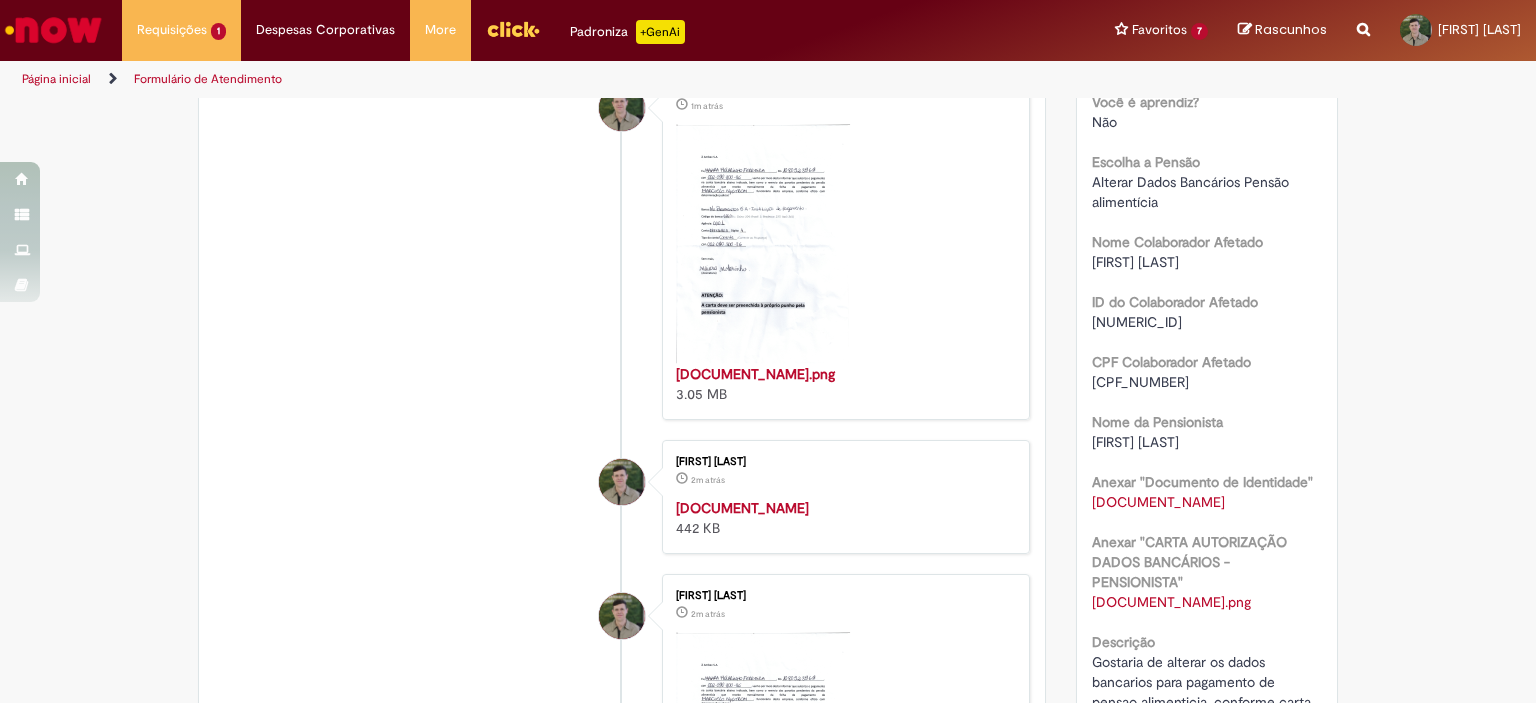scroll, scrollTop: 0, scrollLeft: 0, axis: both 